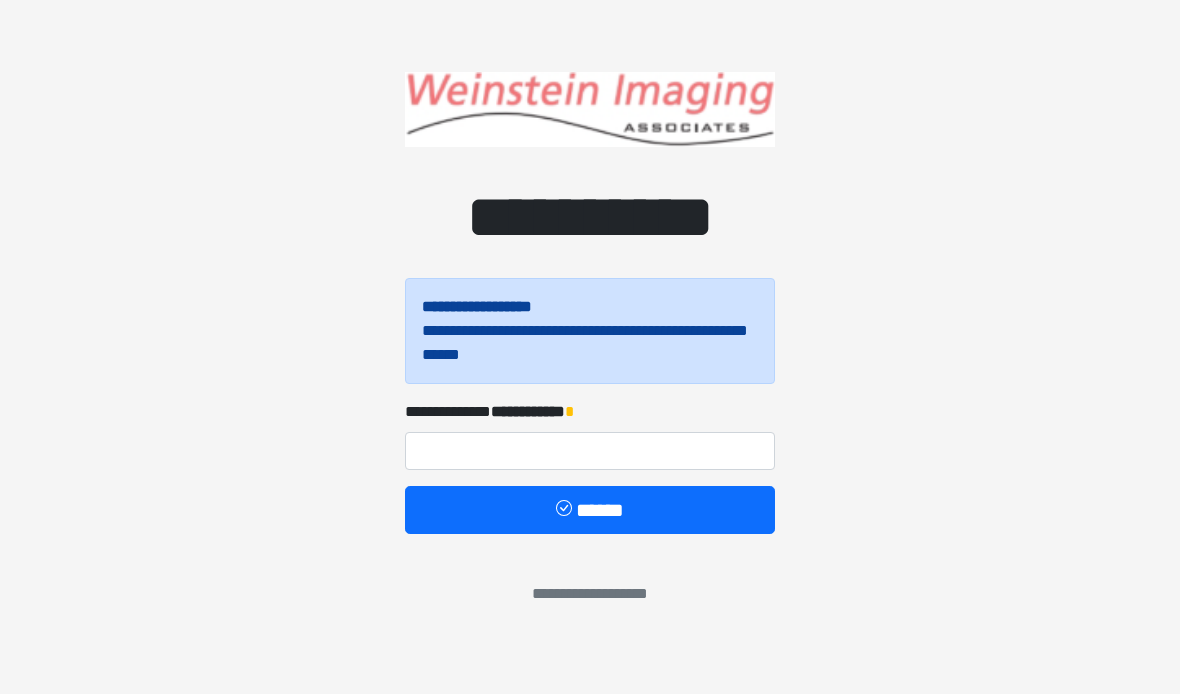 scroll, scrollTop: 0, scrollLeft: 0, axis: both 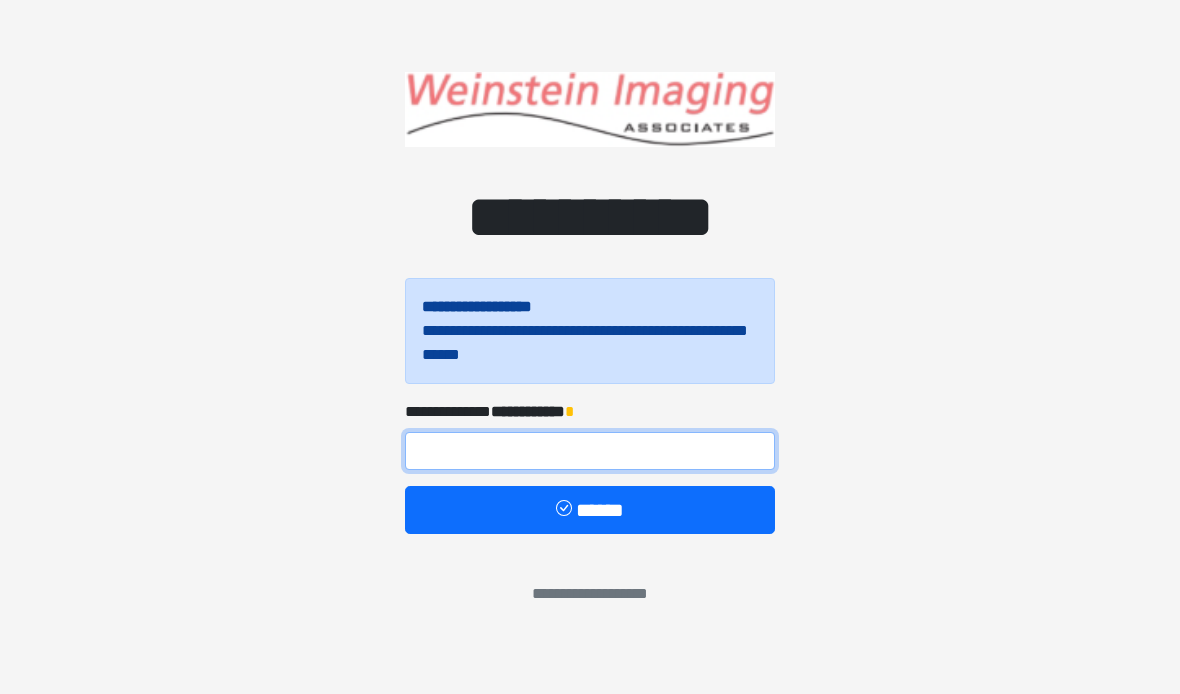 click at bounding box center [590, 451] 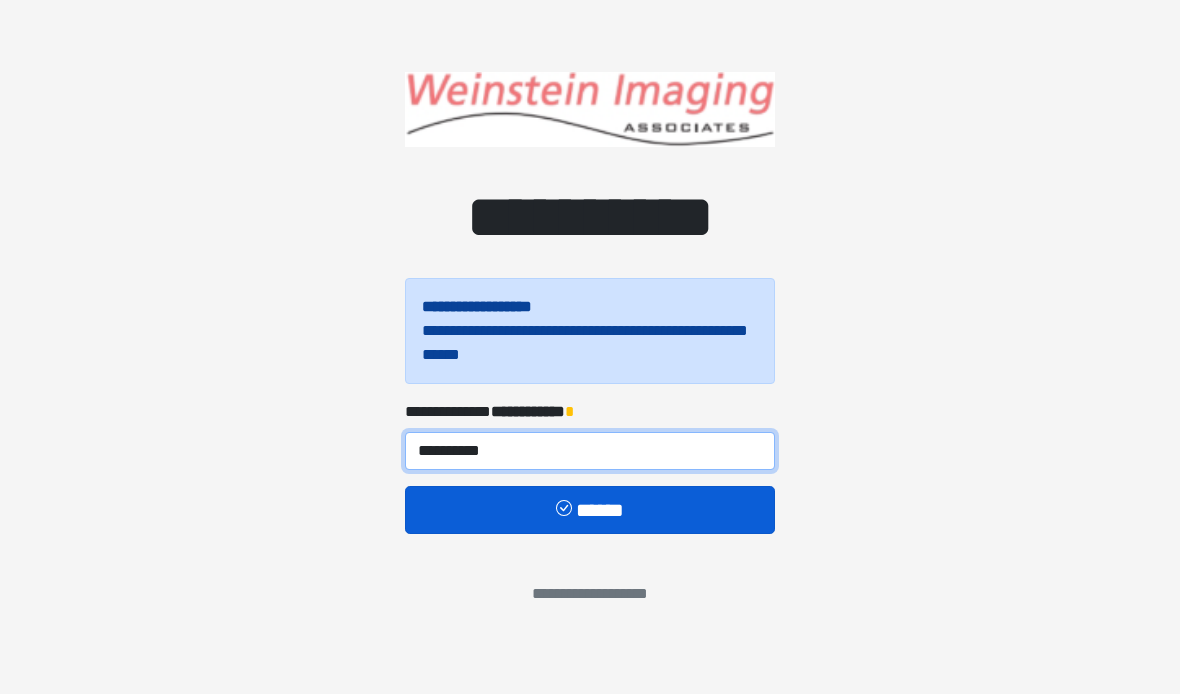 type on "**********" 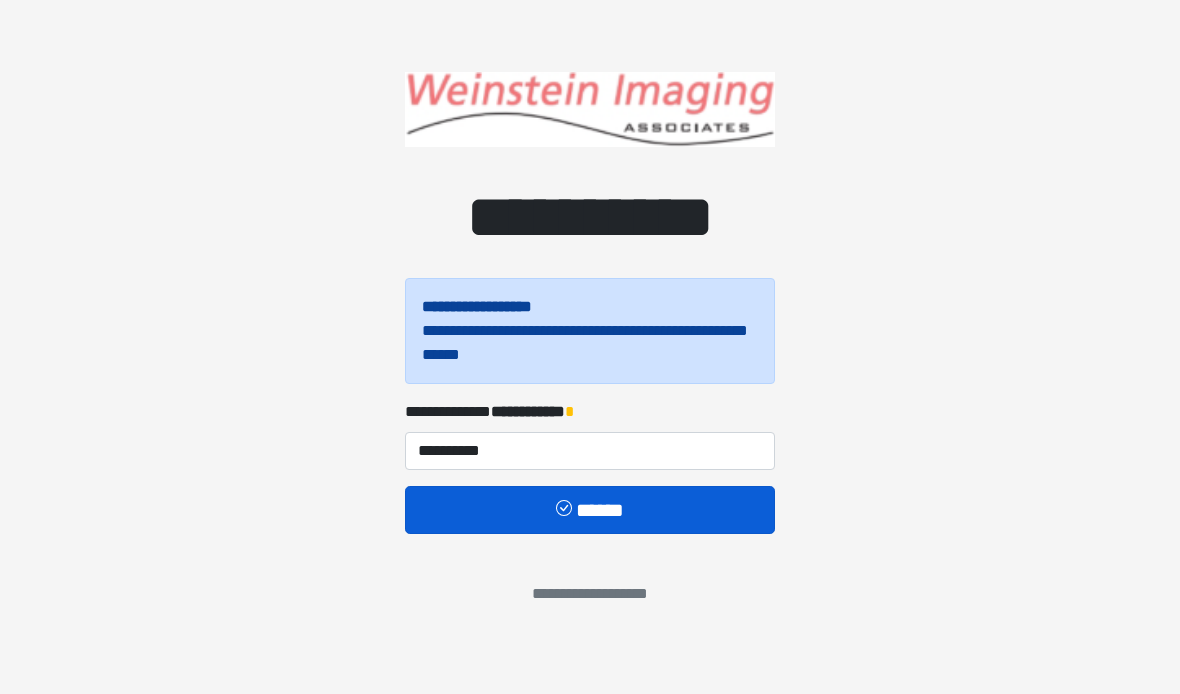 click on "******" at bounding box center [590, 510] 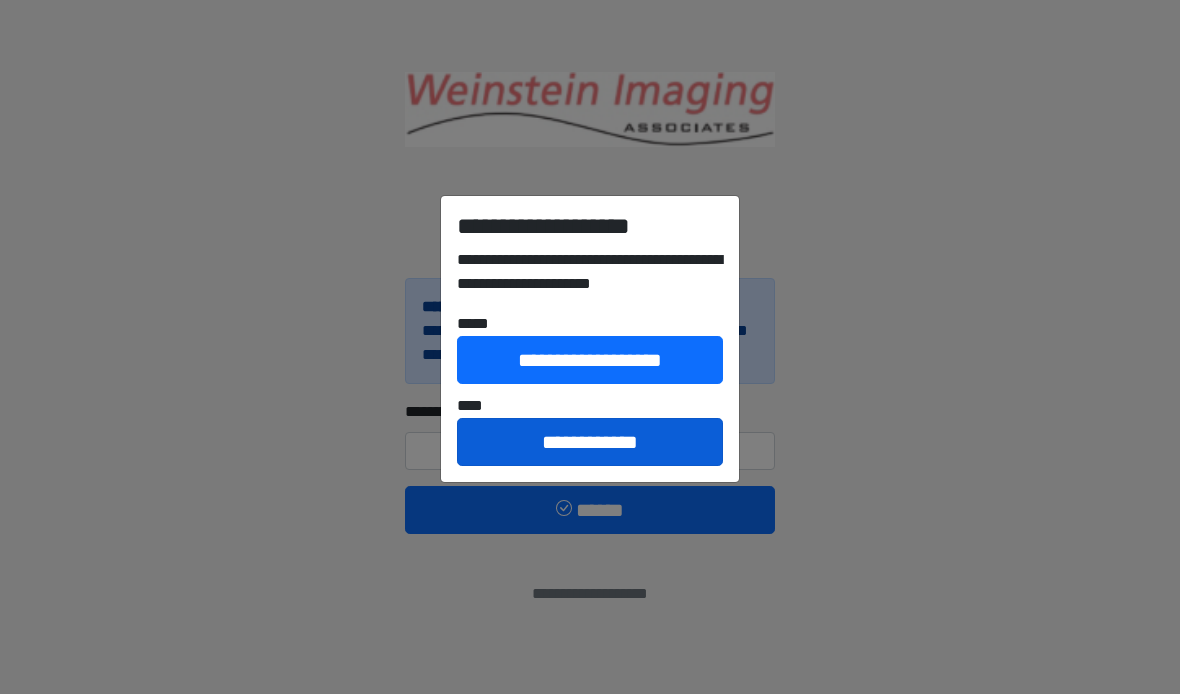 click on "**********" at bounding box center [590, 442] 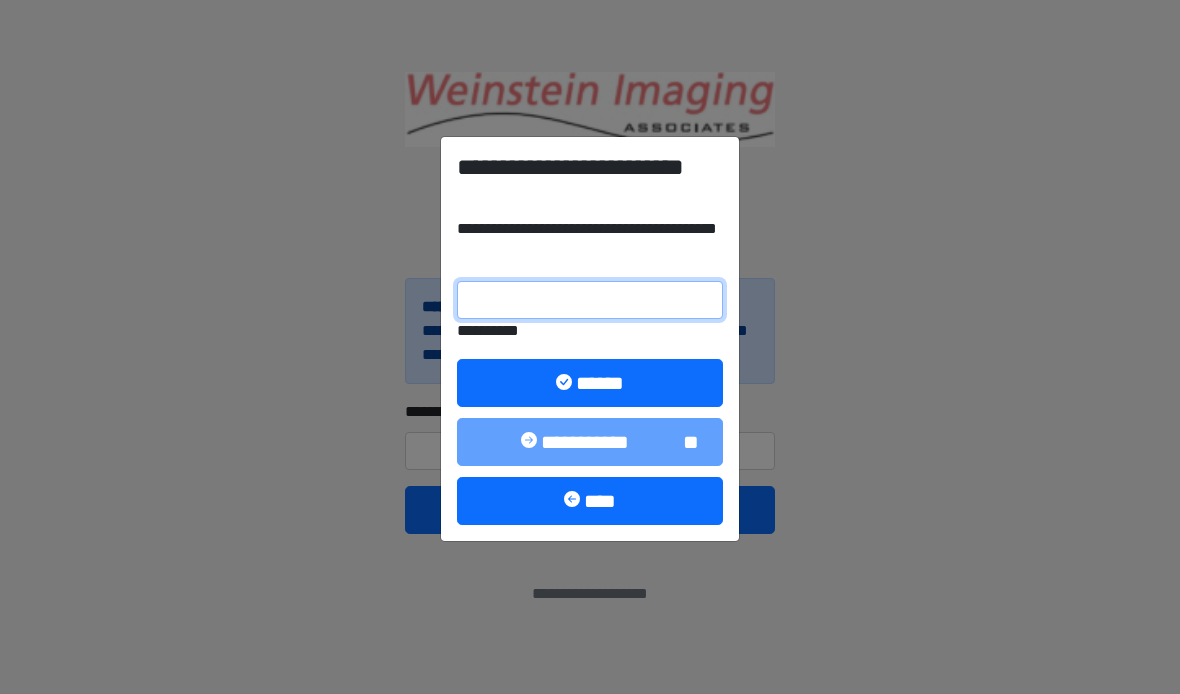 click on "**********" at bounding box center (590, 300) 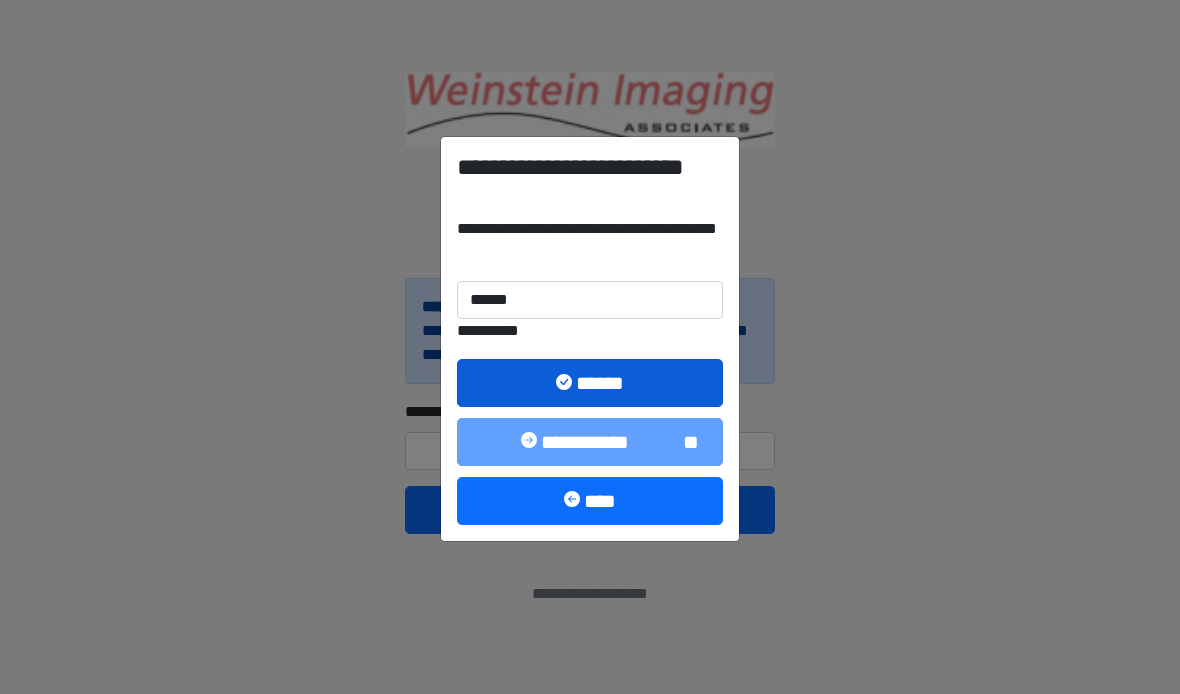 click on "******" at bounding box center (590, 383) 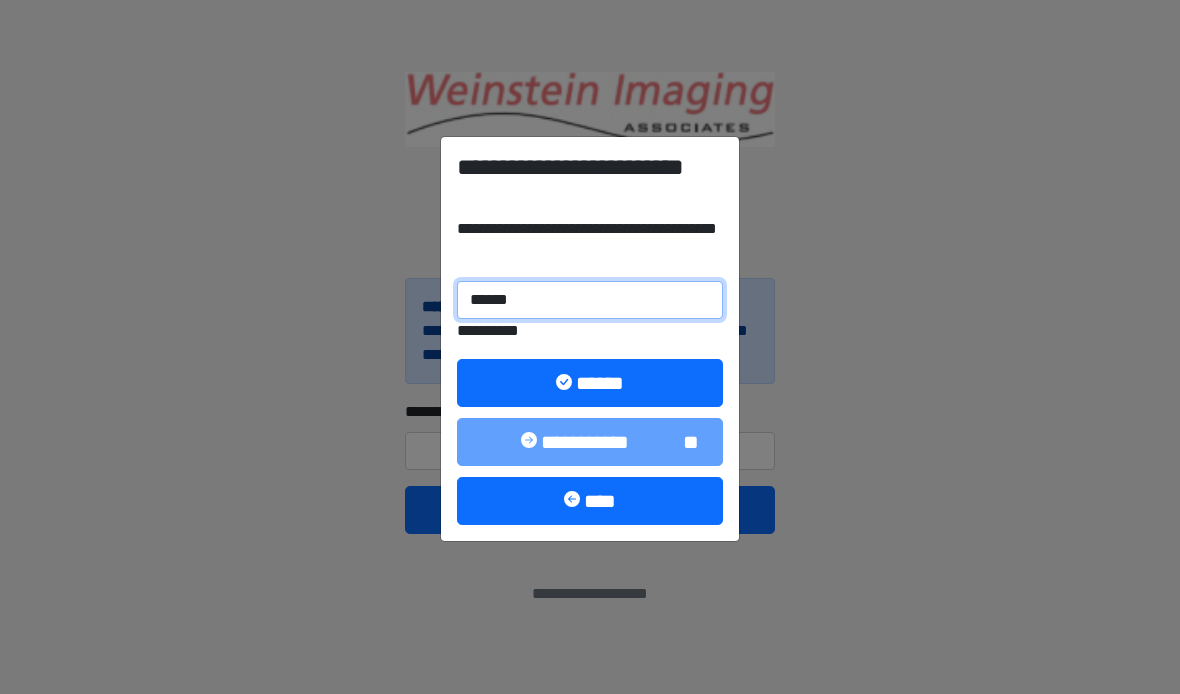 click on "******" at bounding box center [590, 300] 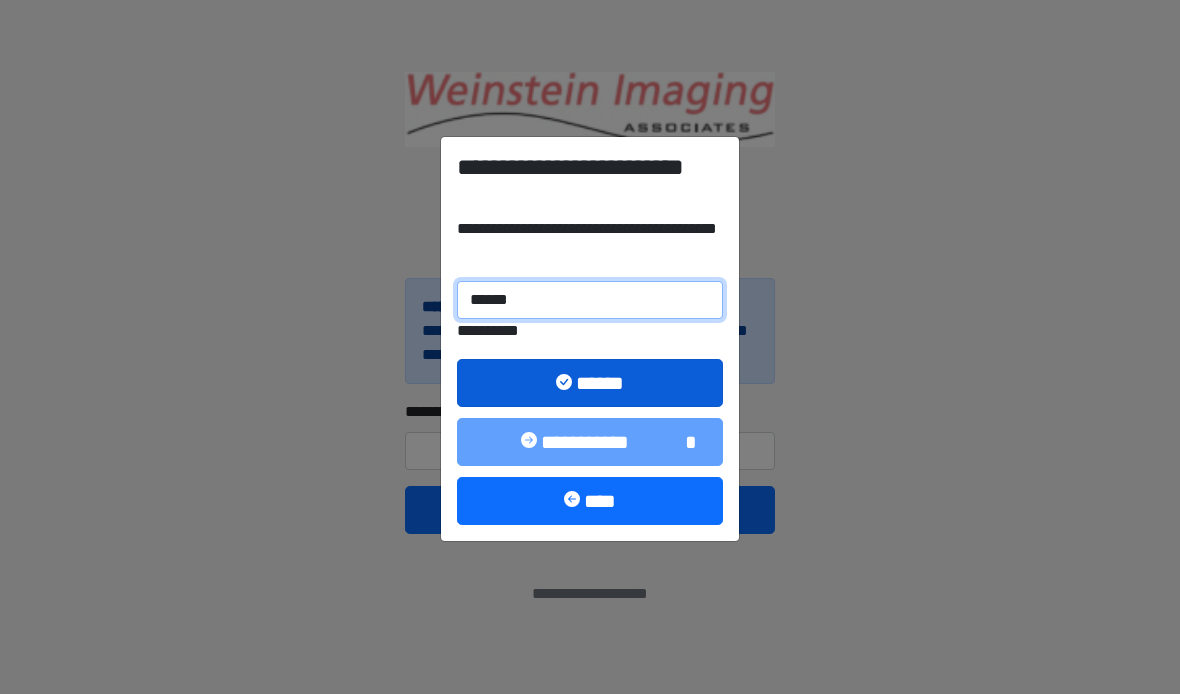 type on "******" 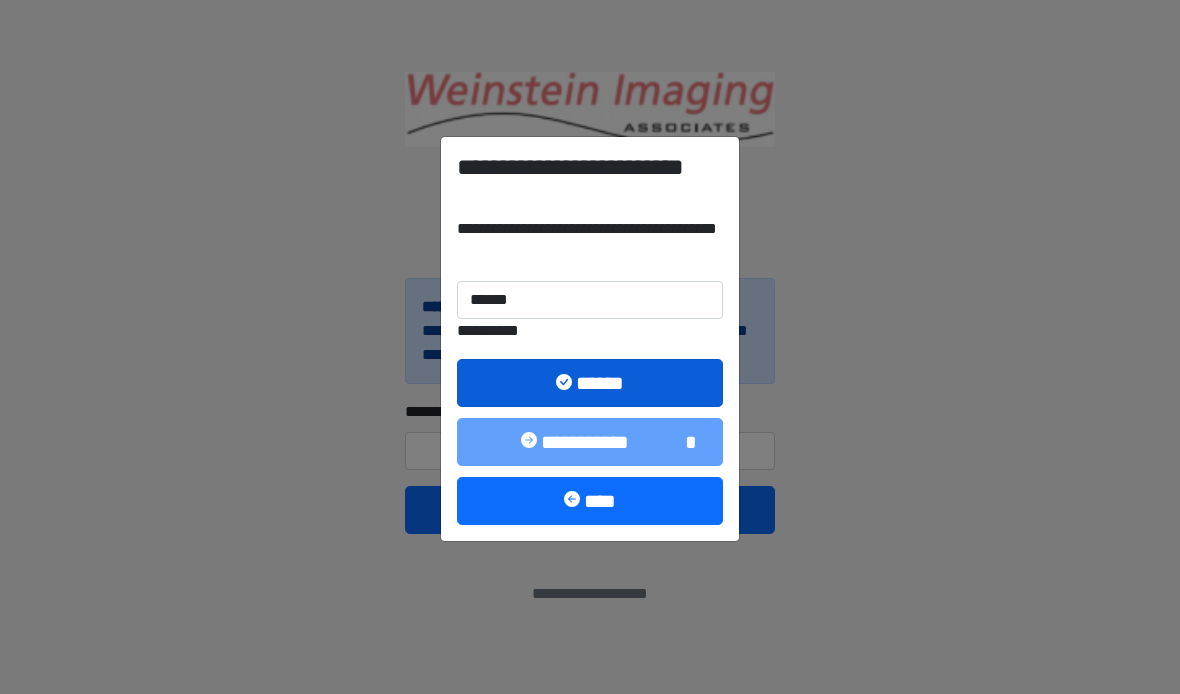 click on "******" at bounding box center [590, 383] 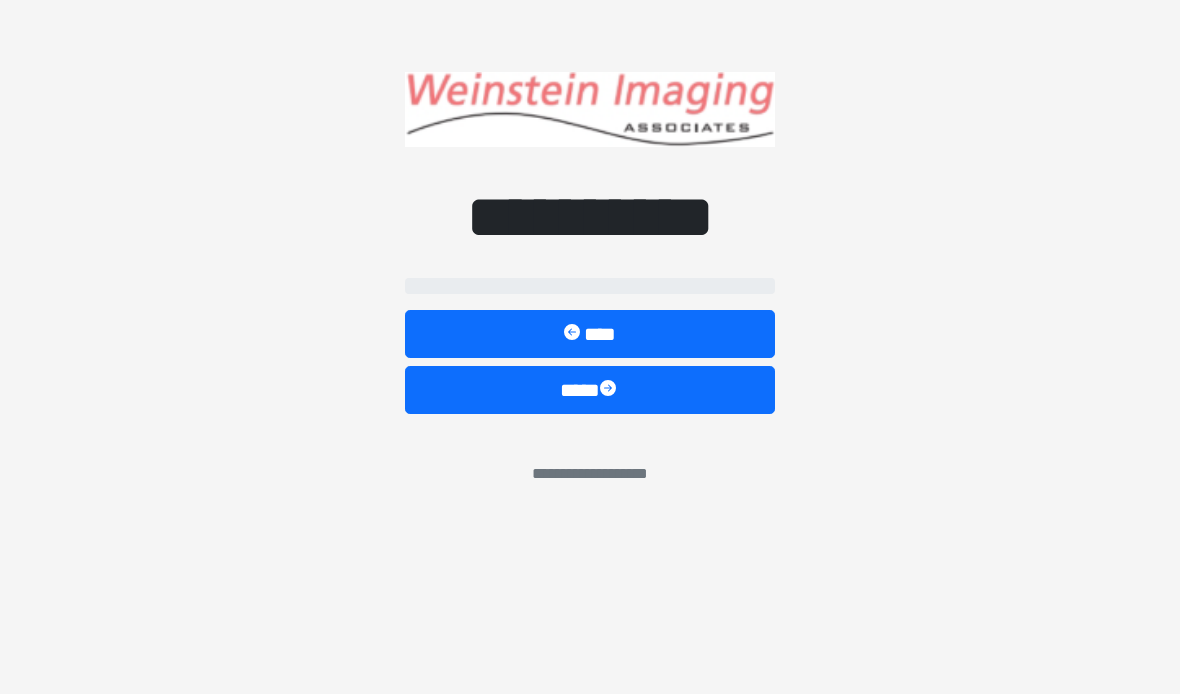 select on "*****" 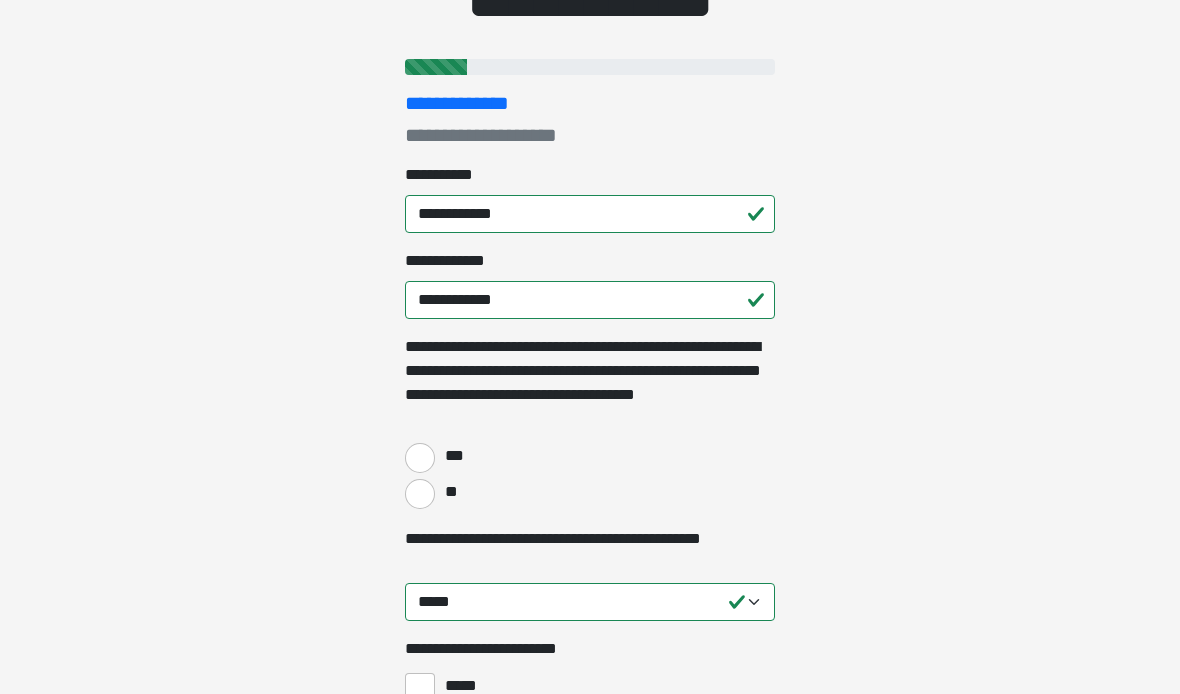 scroll, scrollTop: 202, scrollLeft: 0, axis: vertical 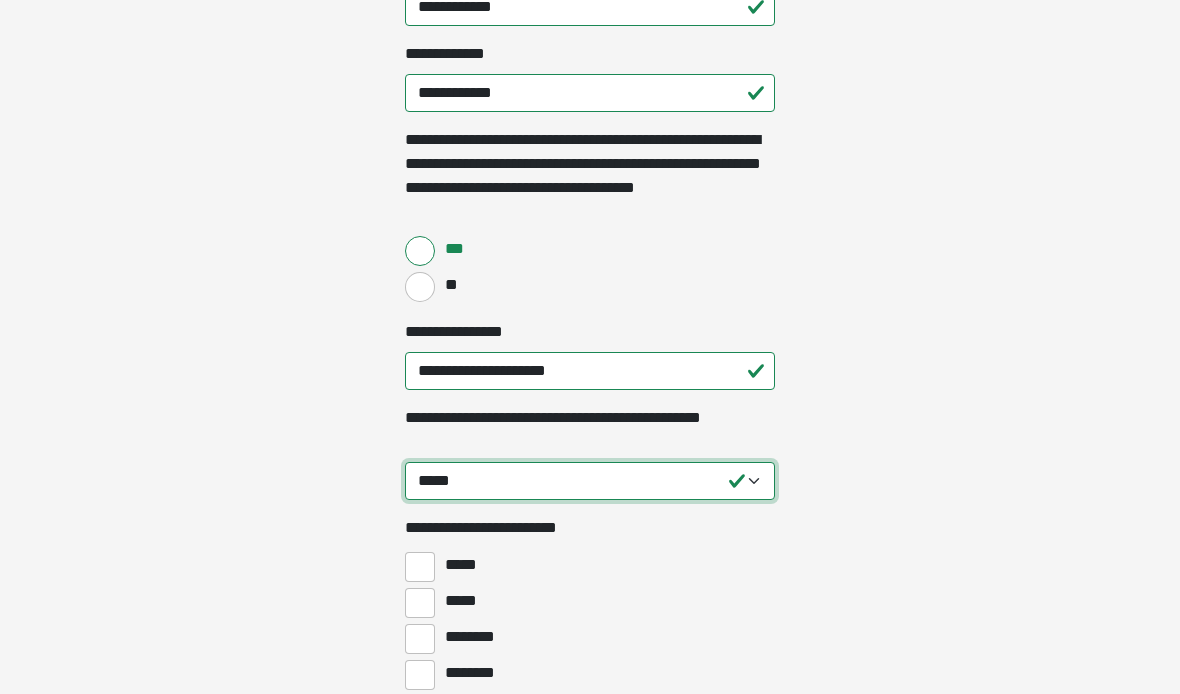 click on "**********" at bounding box center [590, 482] 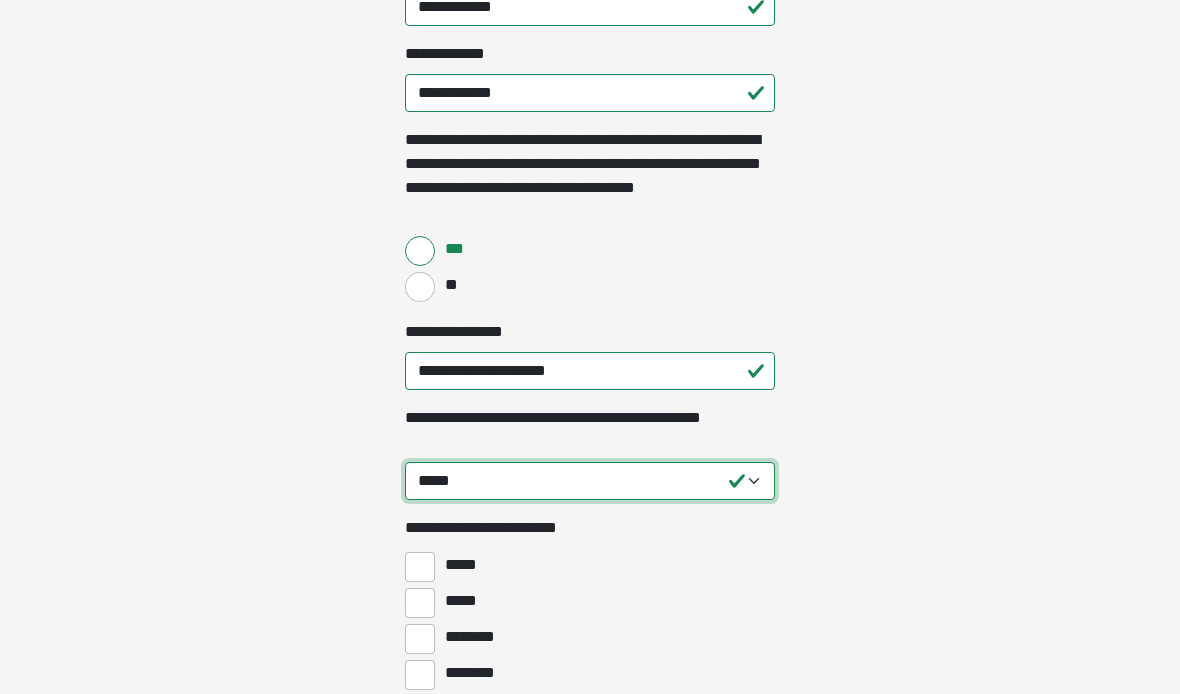 select on "****" 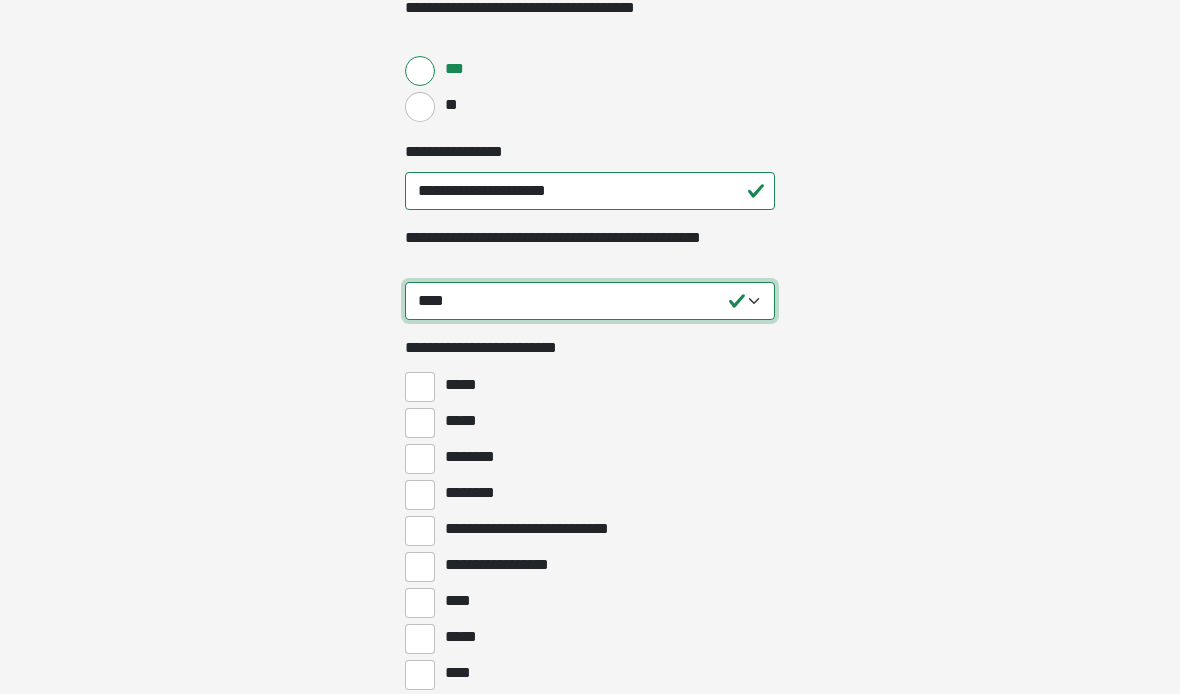 scroll, scrollTop: 663, scrollLeft: 0, axis: vertical 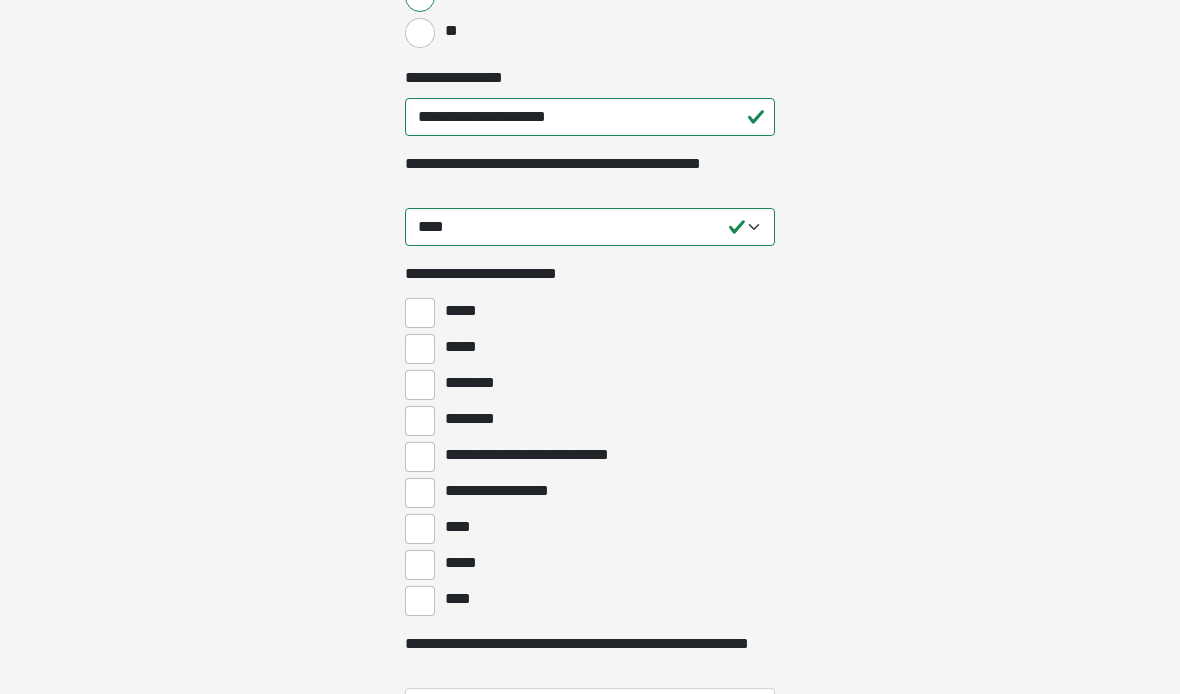 click on "****" at bounding box center [463, 527] 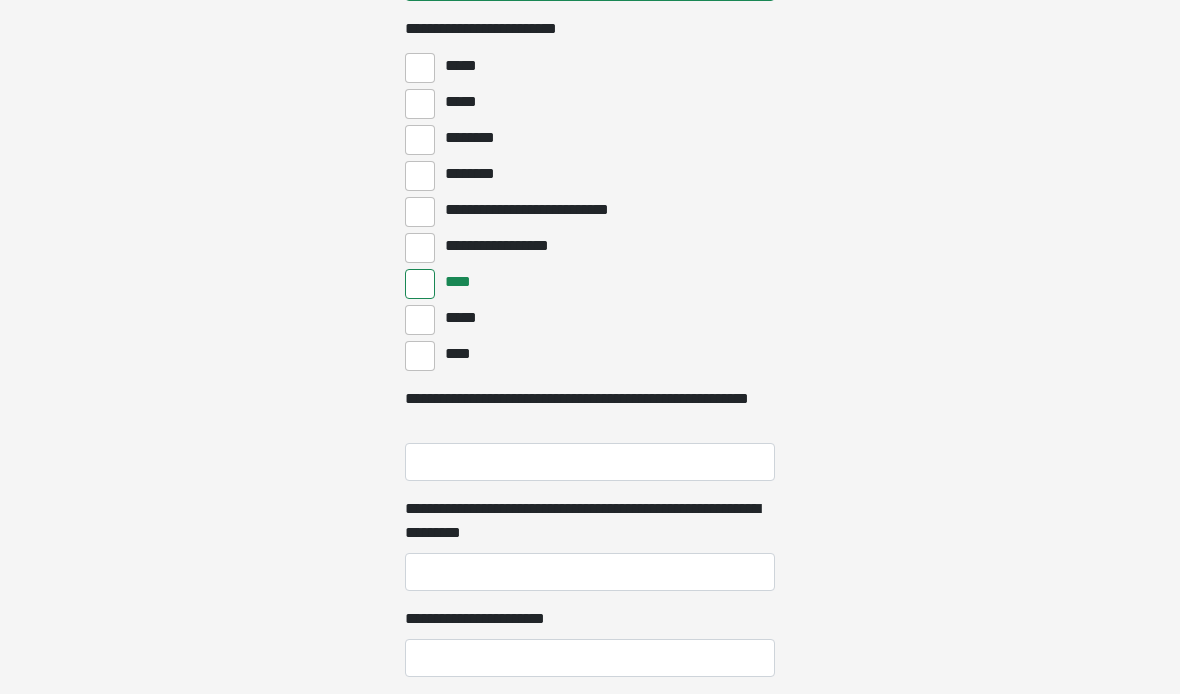 scroll, scrollTop: 983, scrollLeft: 0, axis: vertical 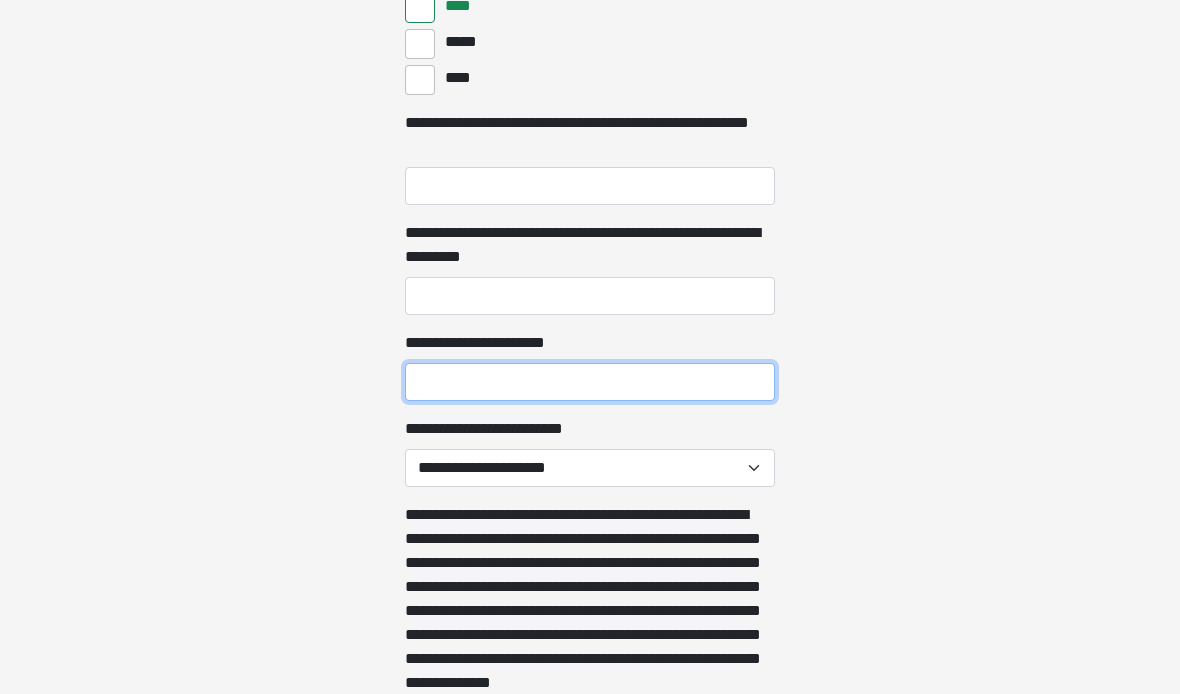 click on "**********" at bounding box center [590, 383] 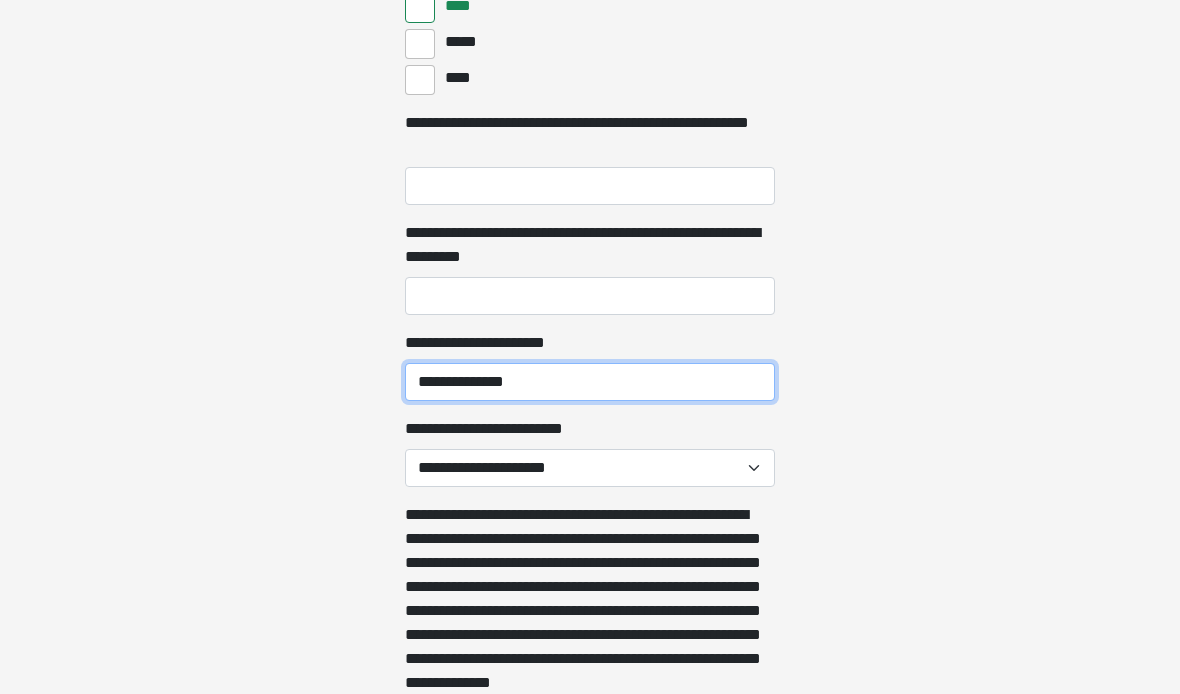 type on "**********" 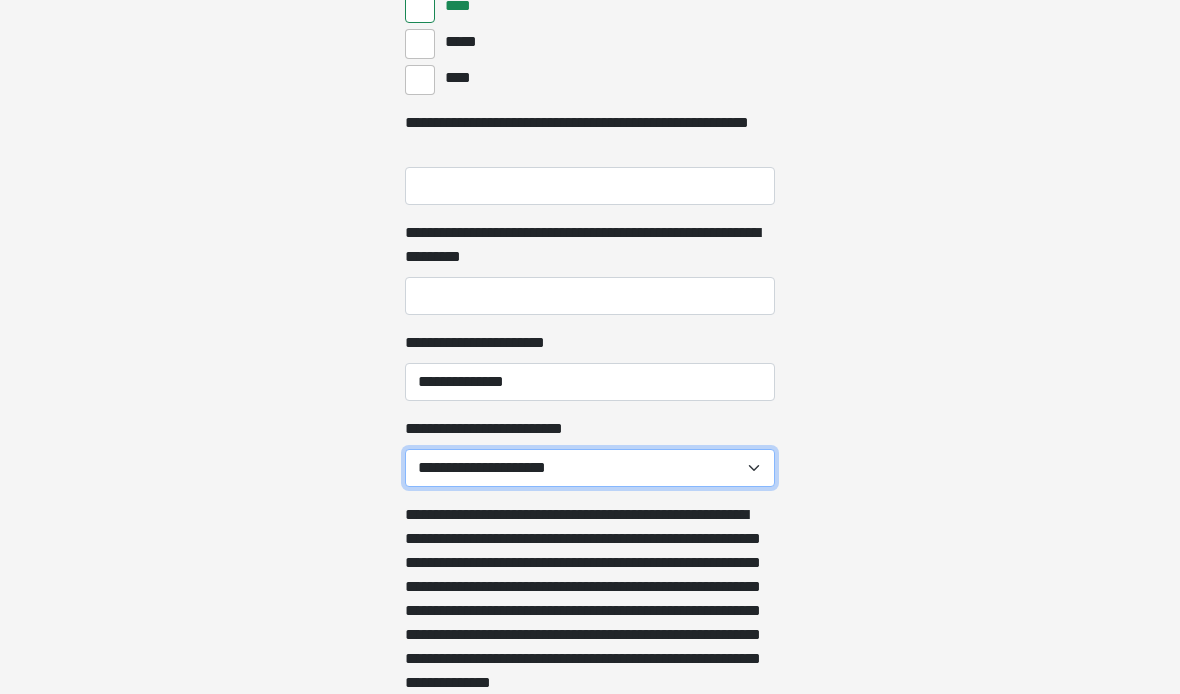 click on "**********" at bounding box center (590, 468) 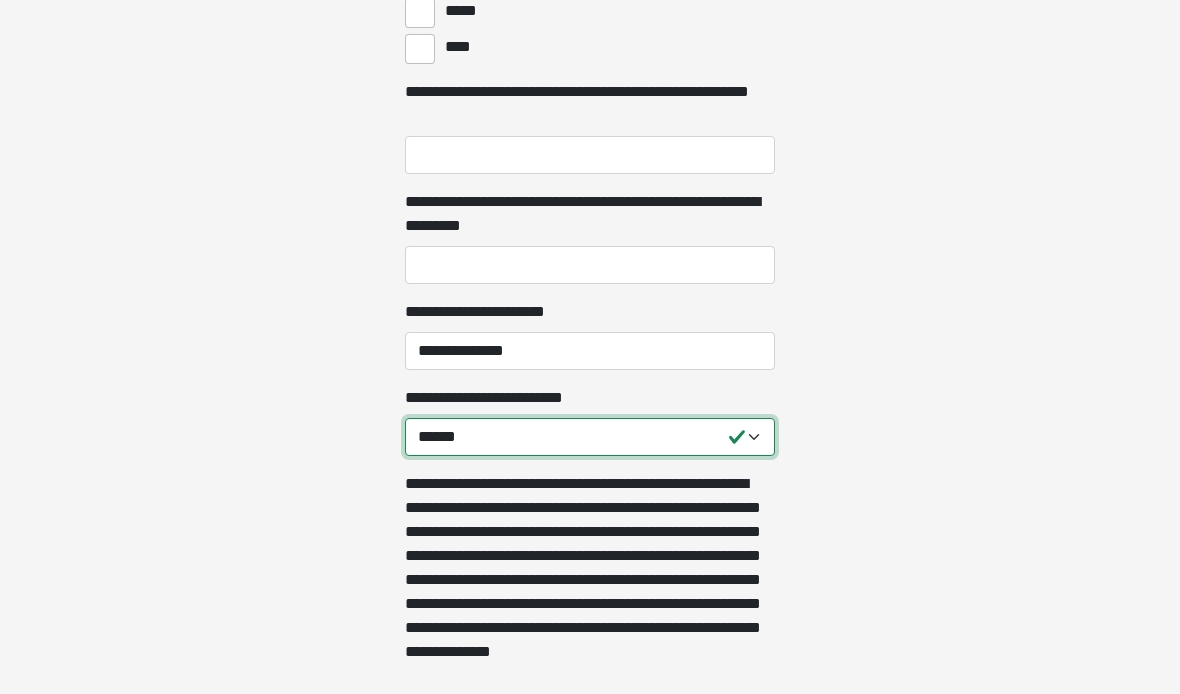 scroll, scrollTop: 1335, scrollLeft: 0, axis: vertical 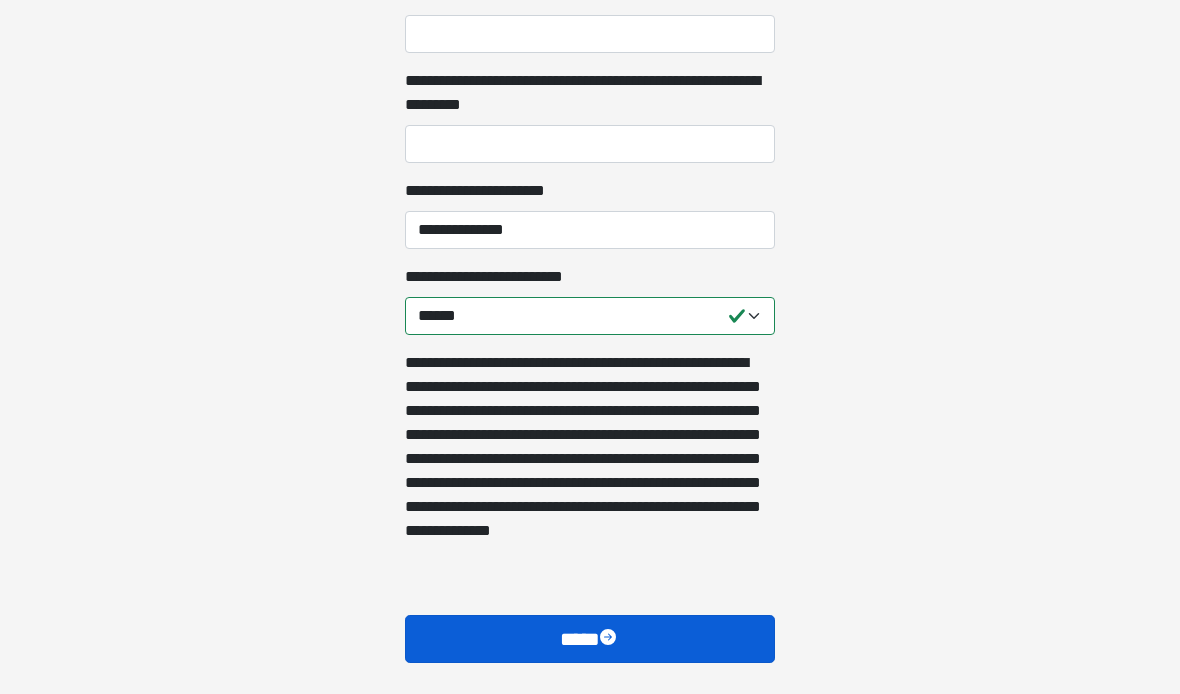 click on "****" at bounding box center (590, 640) 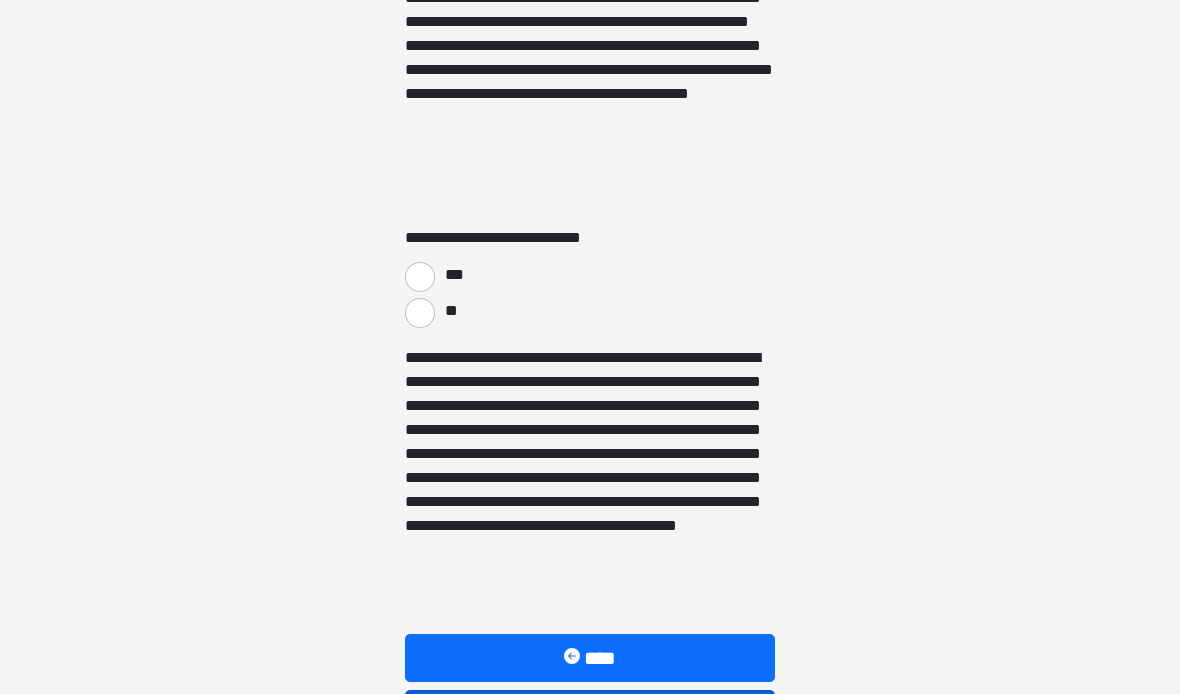 scroll, scrollTop: 3581, scrollLeft: 0, axis: vertical 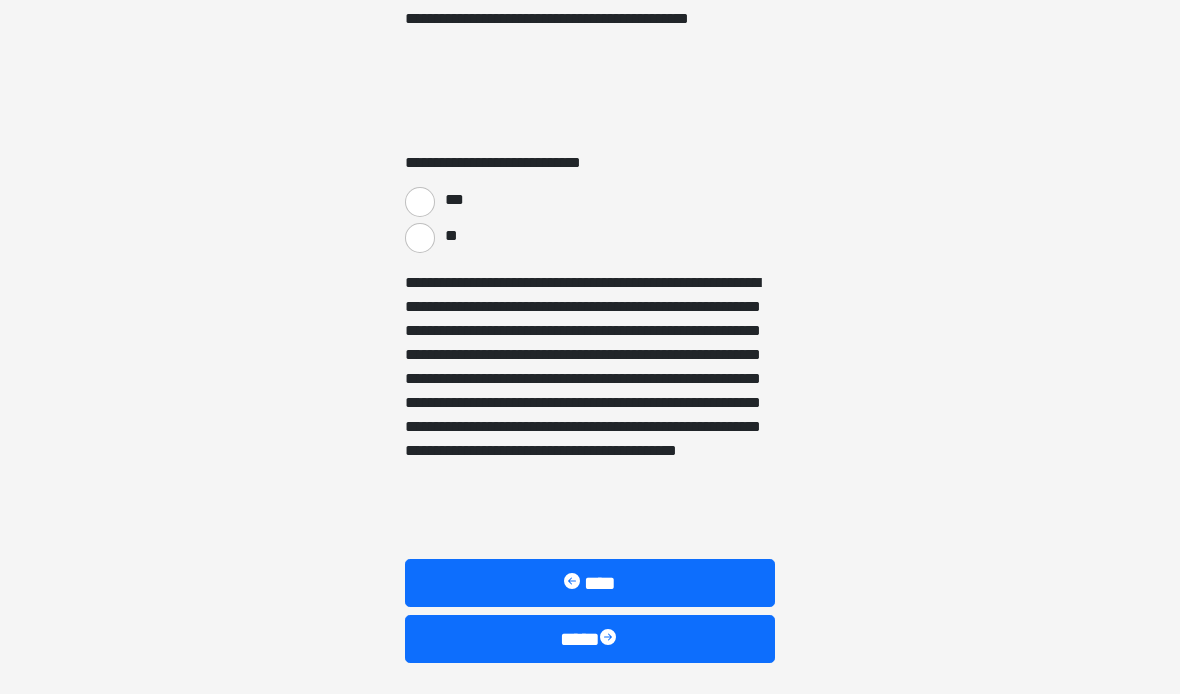 click on "***" at bounding box center [420, 203] 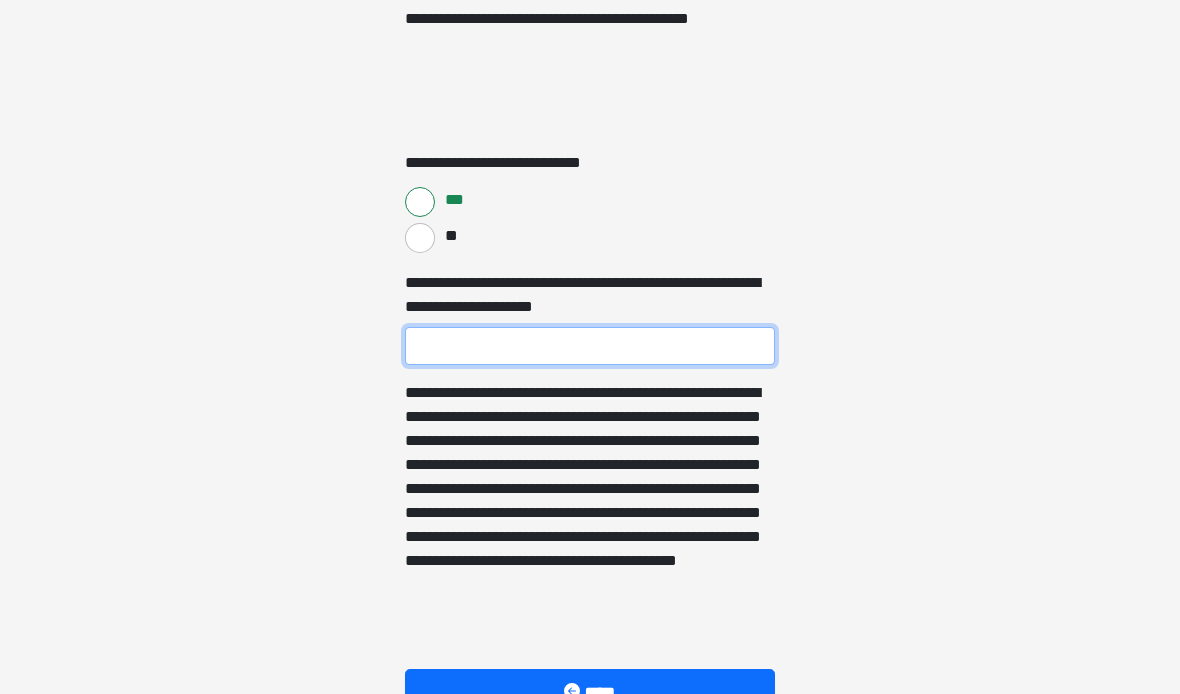 click on "**********" at bounding box center [590, 346] 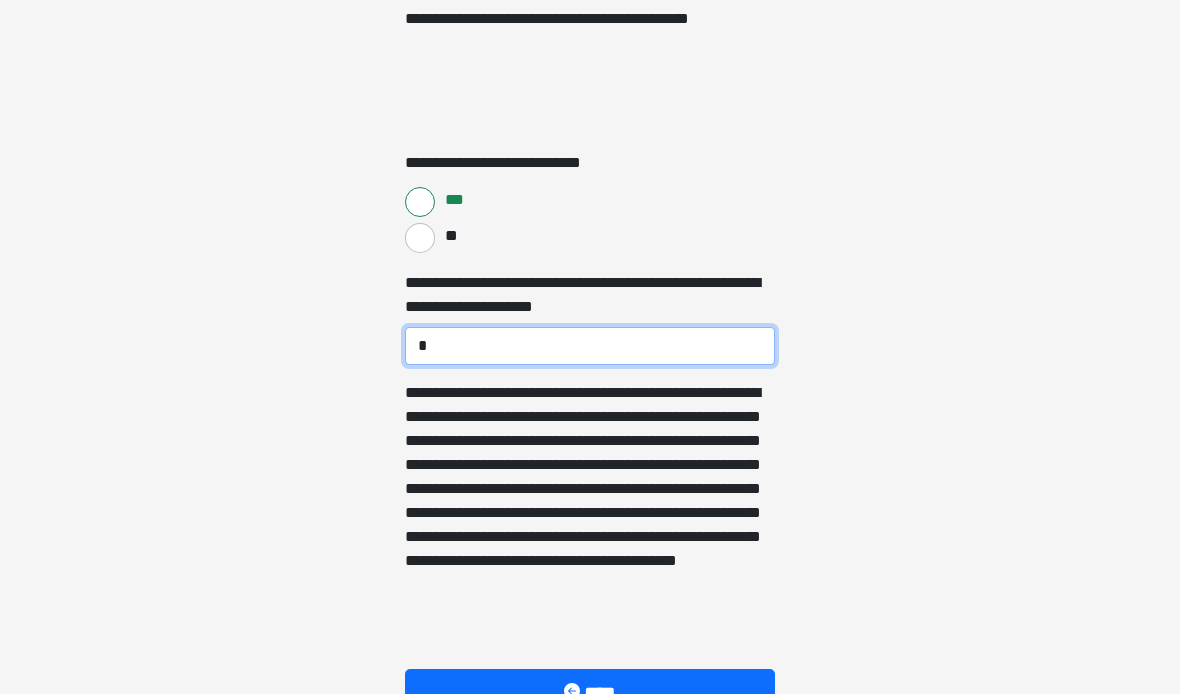 type on "**" 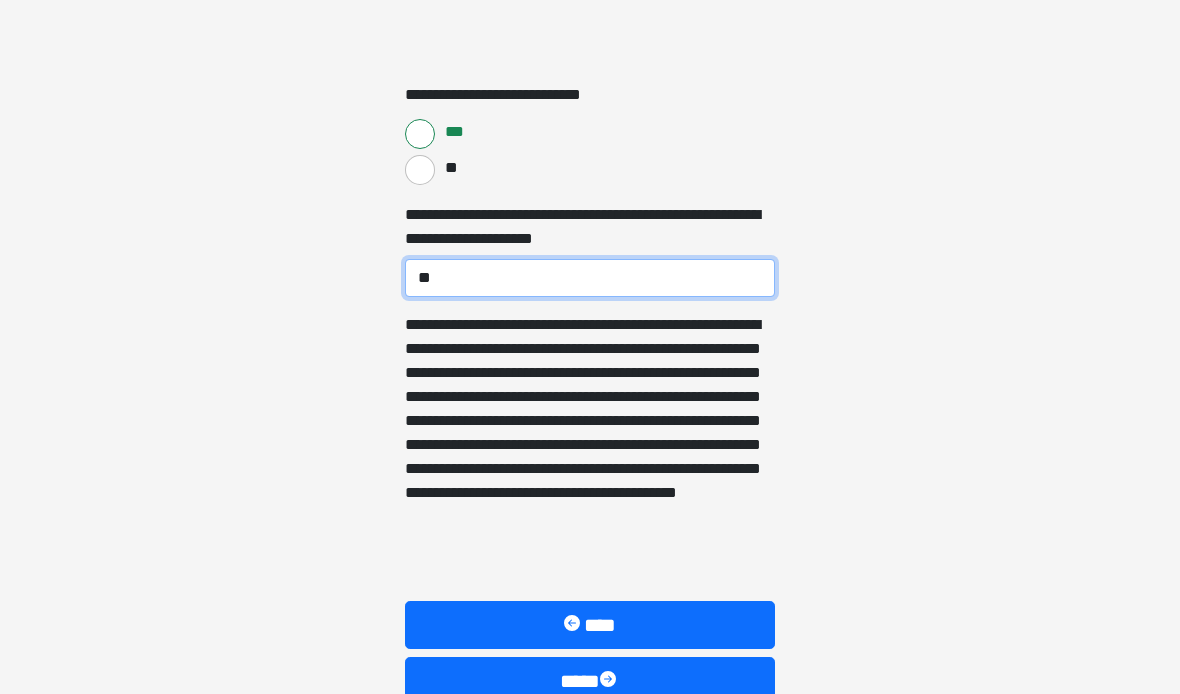 scroll, scrollTop: 3691, scrollLeft: 0, axis: vertical 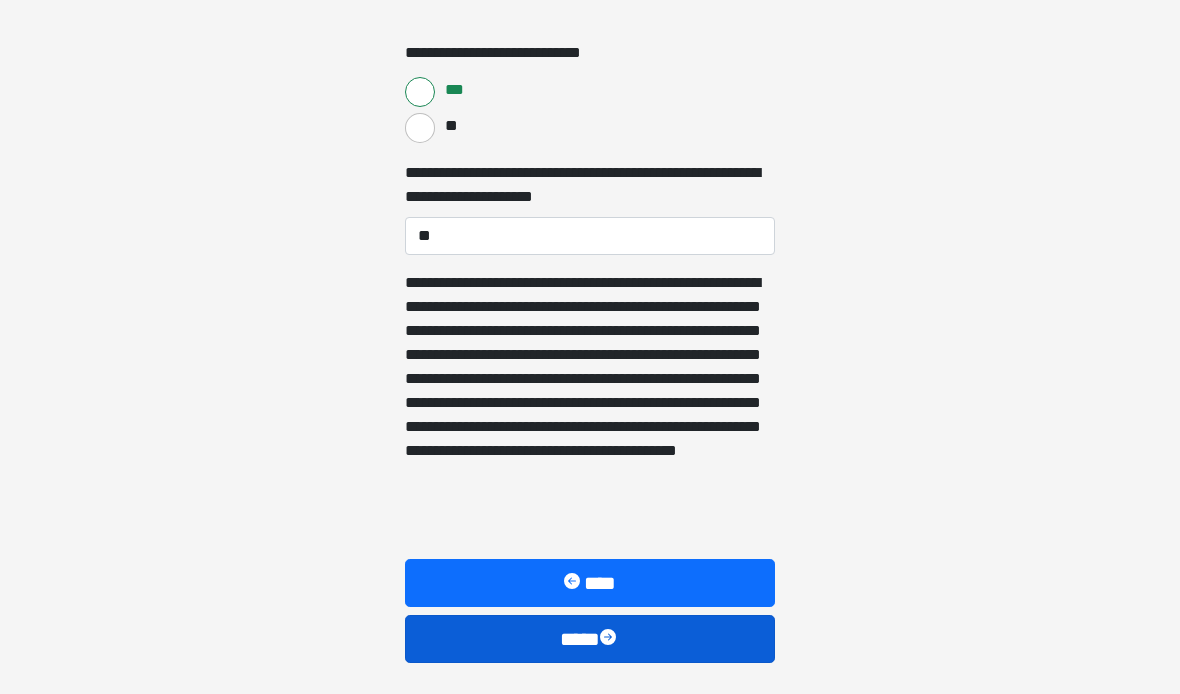 click on "****" at bounding box center (590, 640) 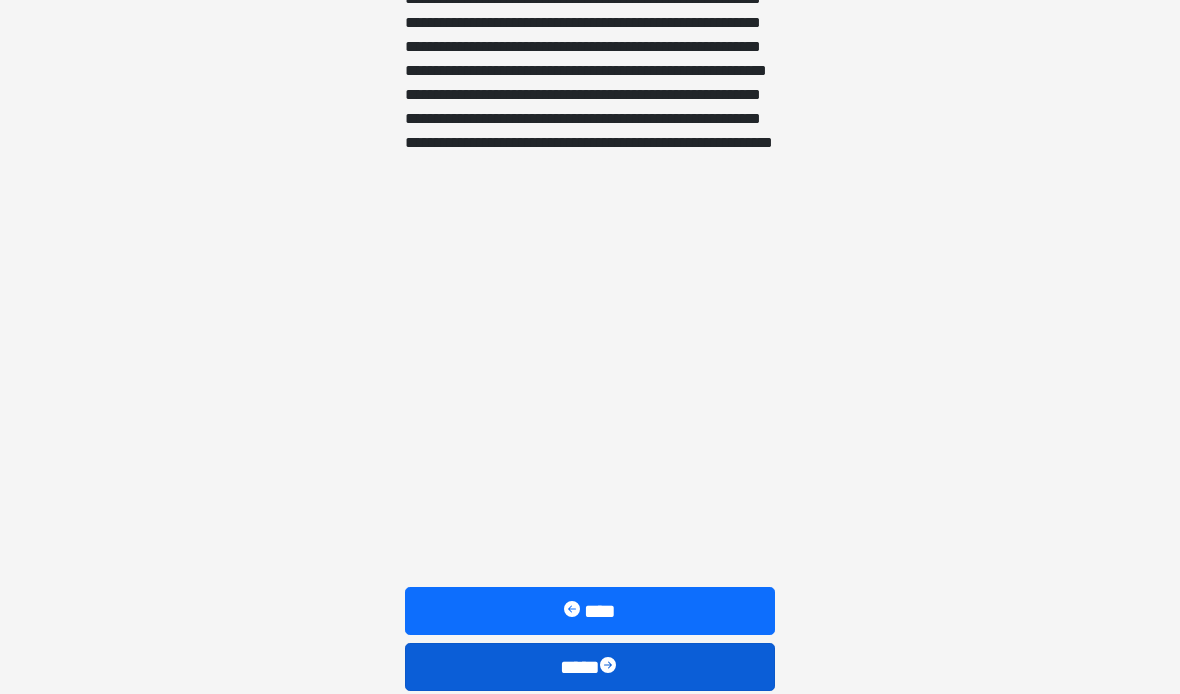 scroll, scrollTop: 1789, scrollLeft: 0, axis: vertical 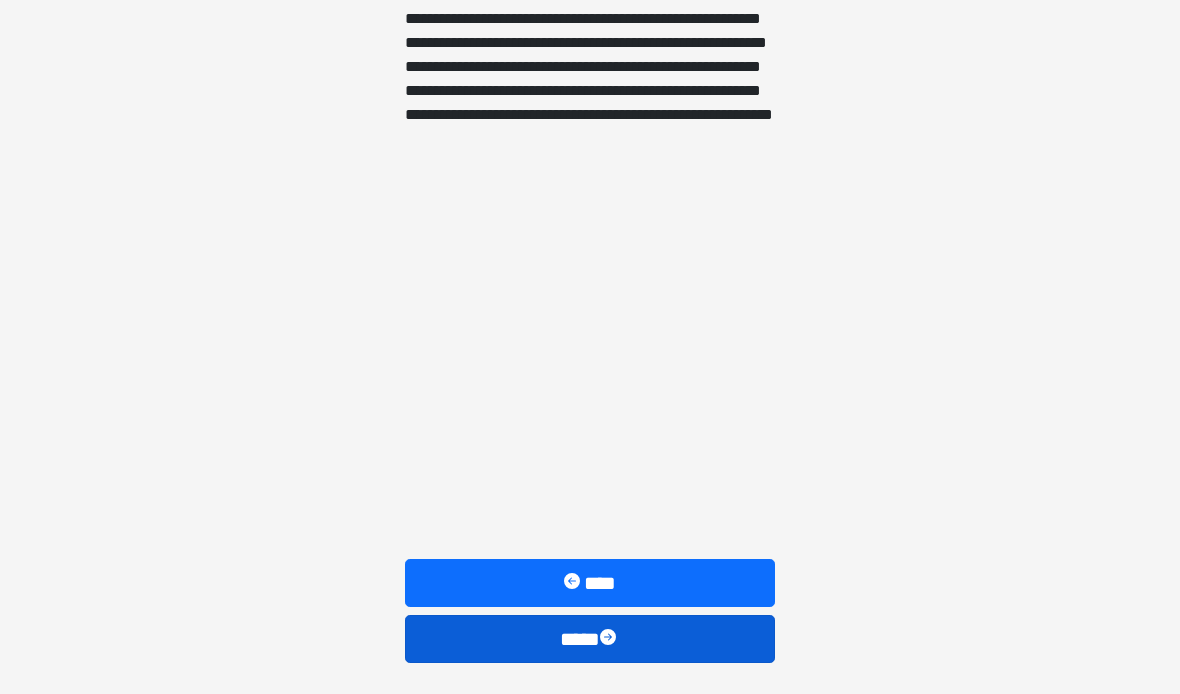 click on "****" at bounding box center (590, 640) 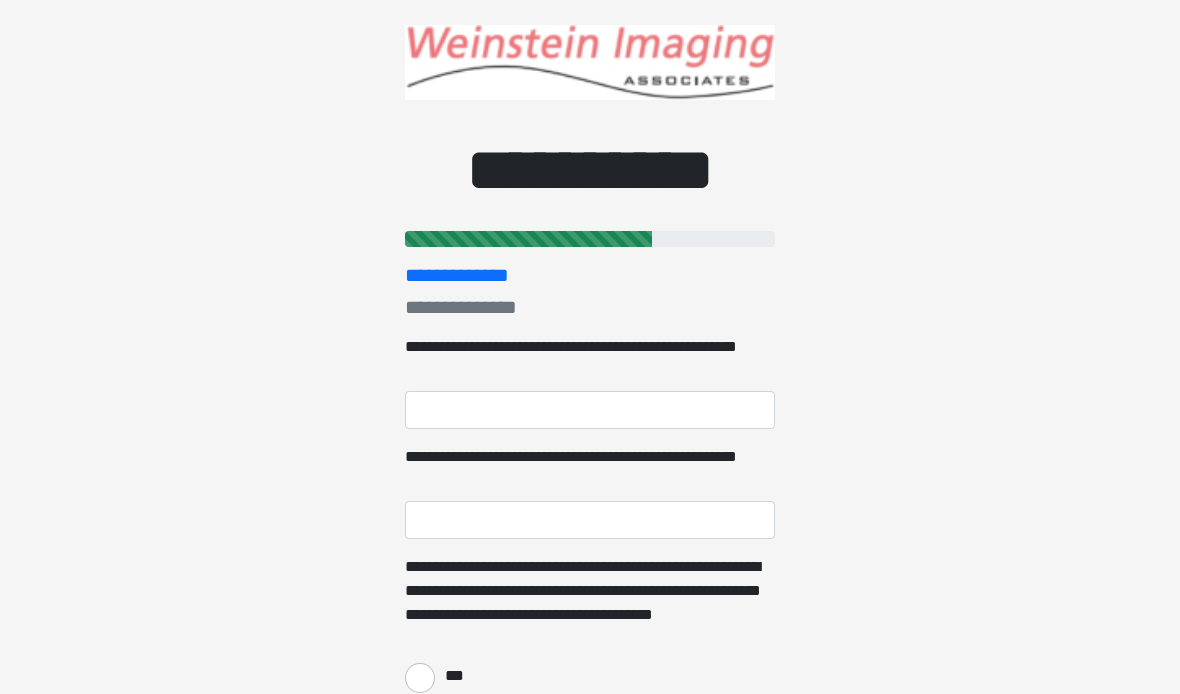 scroll, scrollTop: 38, scrollLeft: 0, axis: vertical 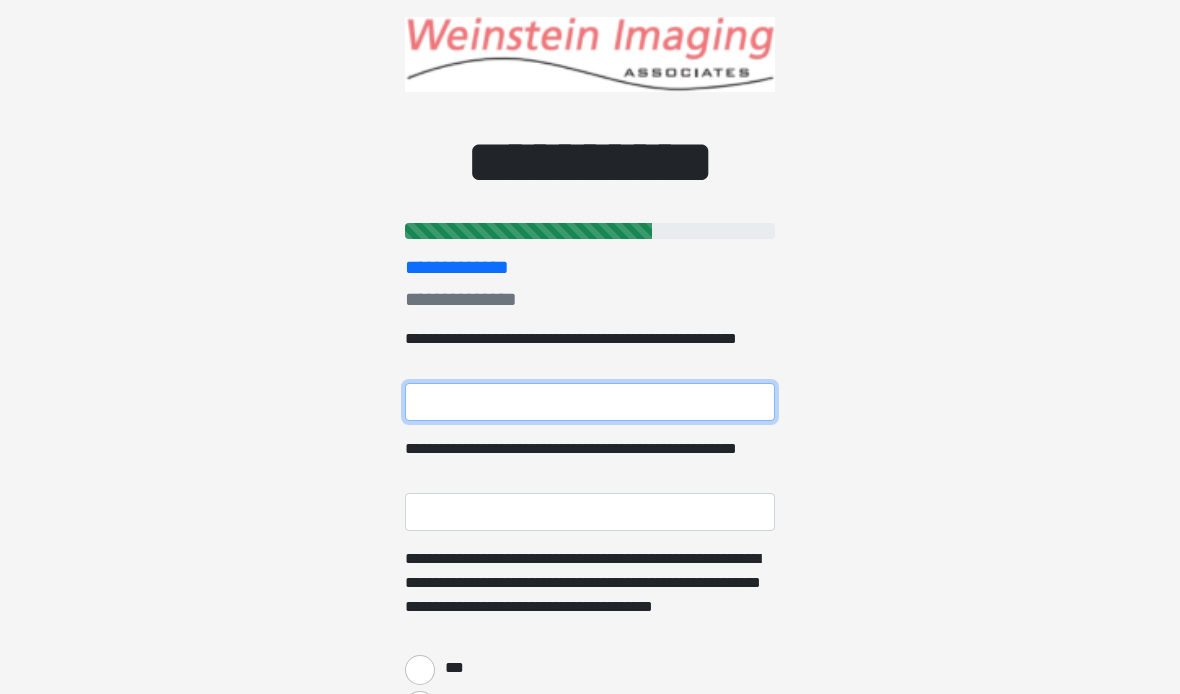 click on "**********" at bounding box center [590, 402] 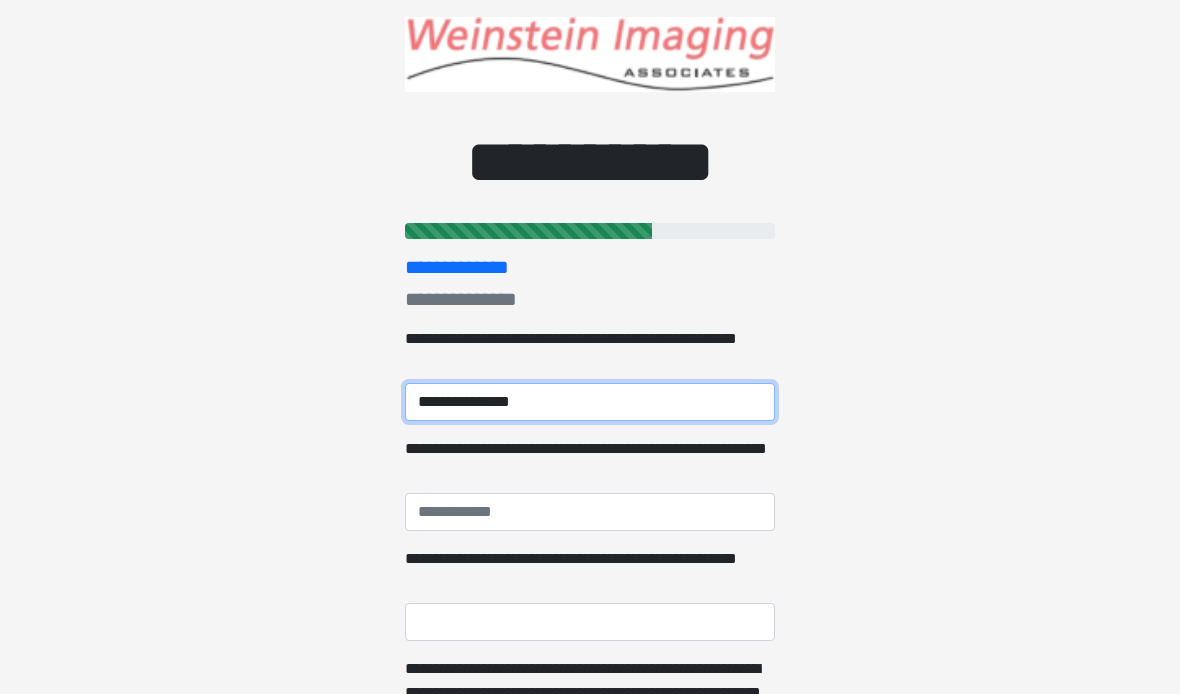 type on "**********" 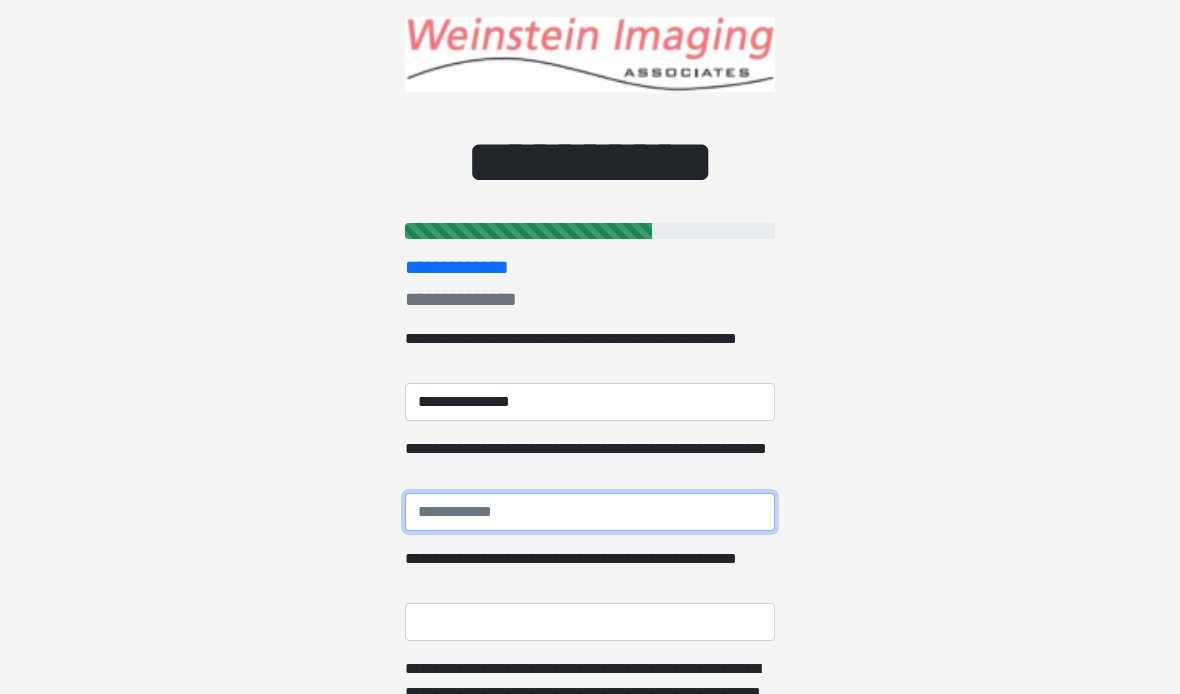 click on "**********" at bounding box center (590, 512) 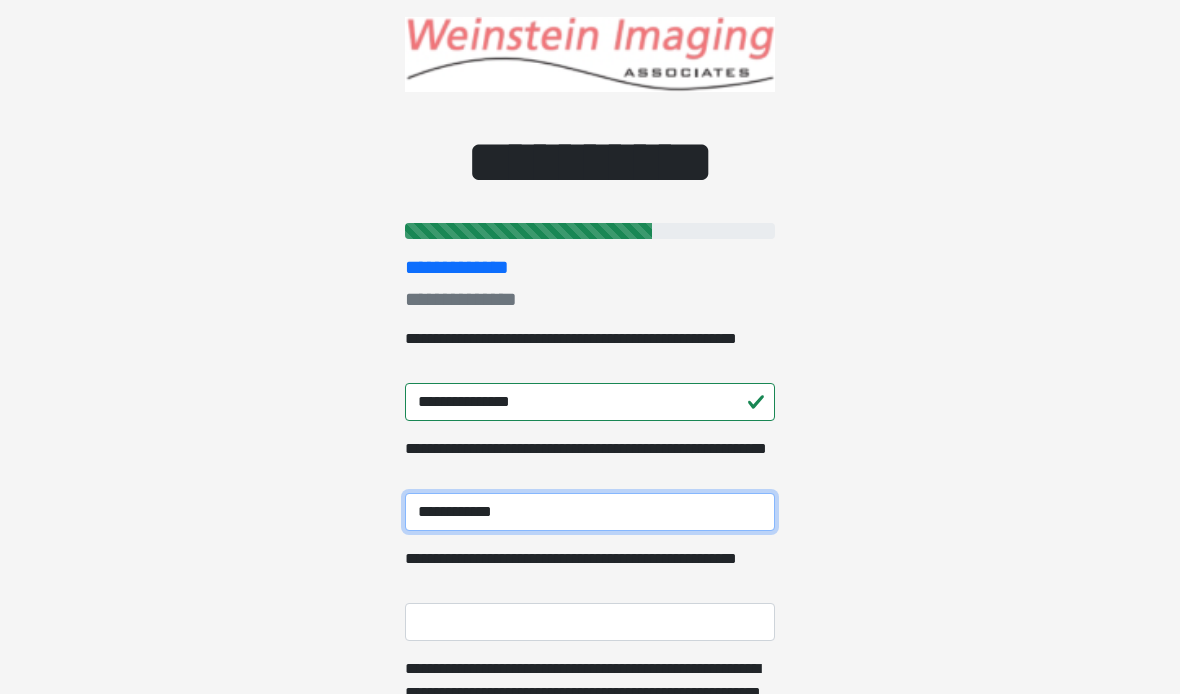 type on "**********" 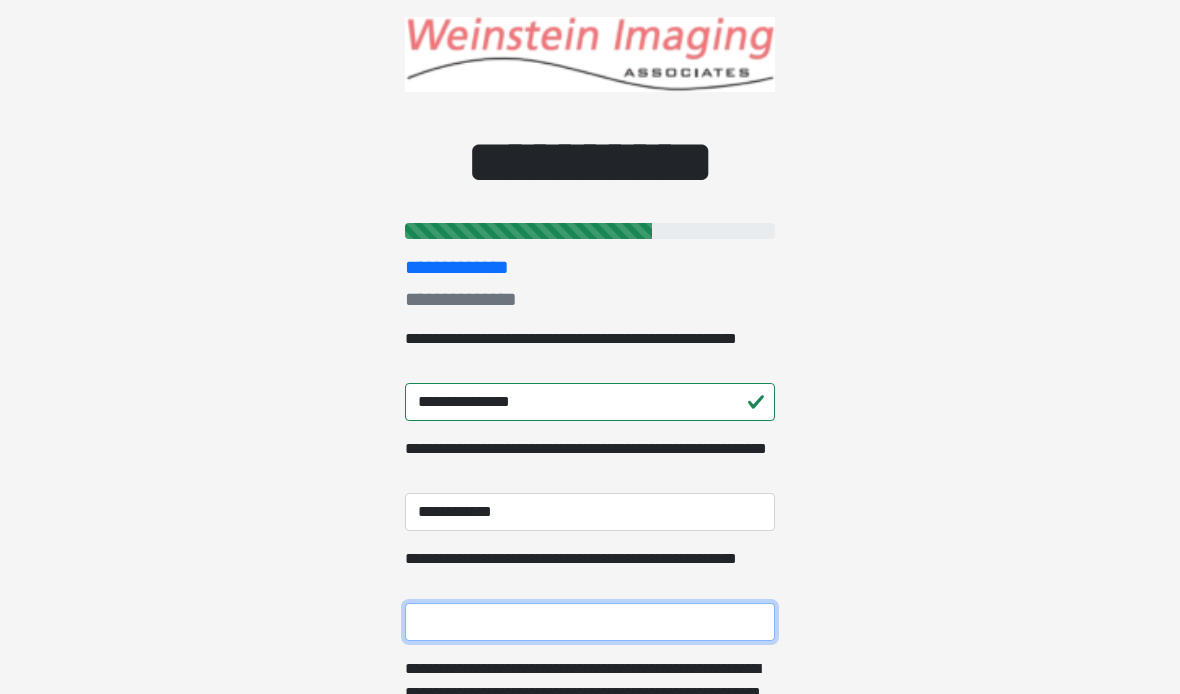 click on "**********" at bounding box center (590, 622) 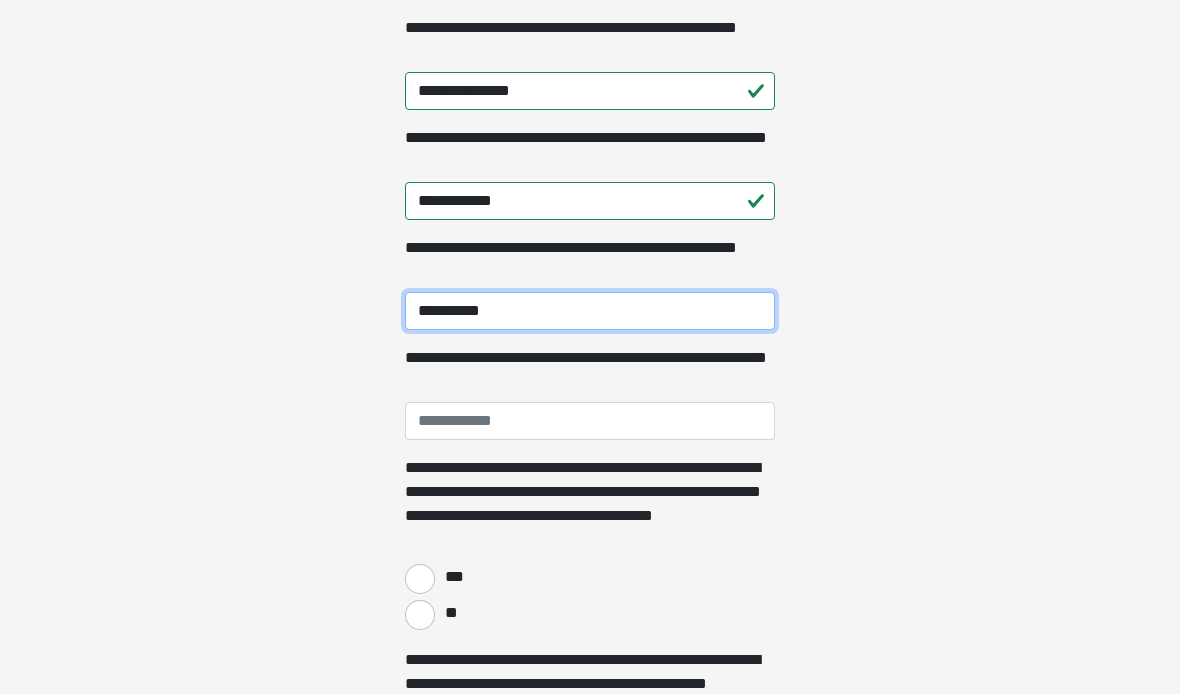 scroll, scrollTop: 350, scrollLeft: 0, axis: vertical 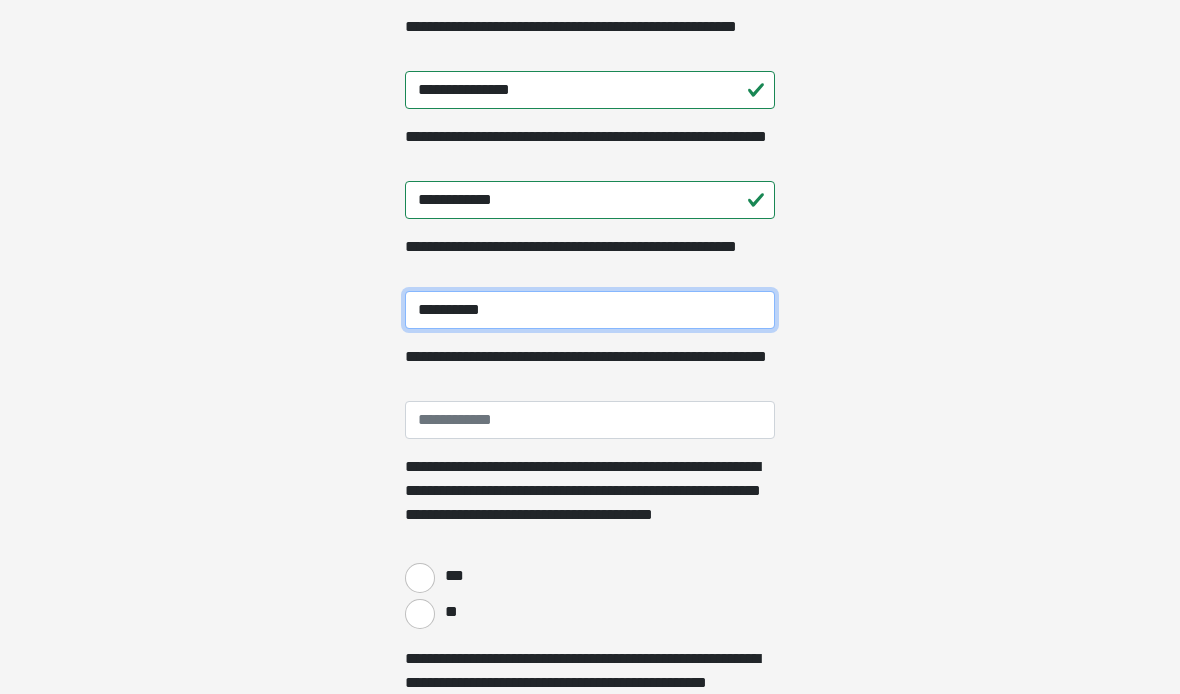 type on "**********" 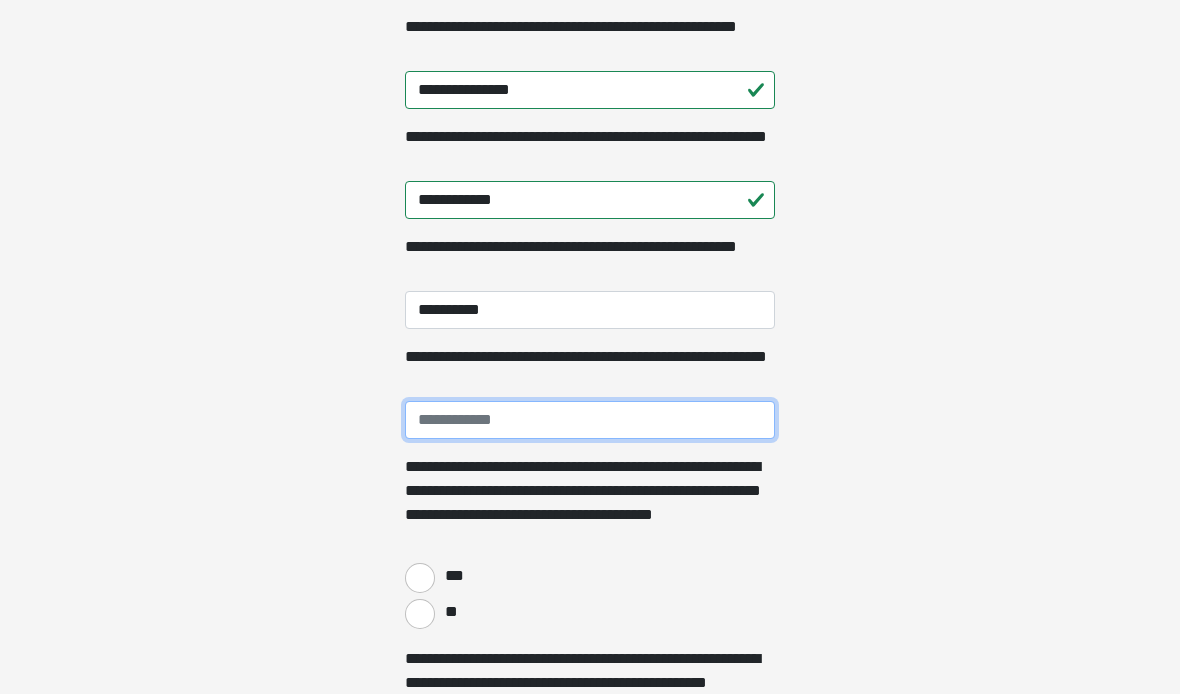 click on "**********" at bounding box center [590, 420] 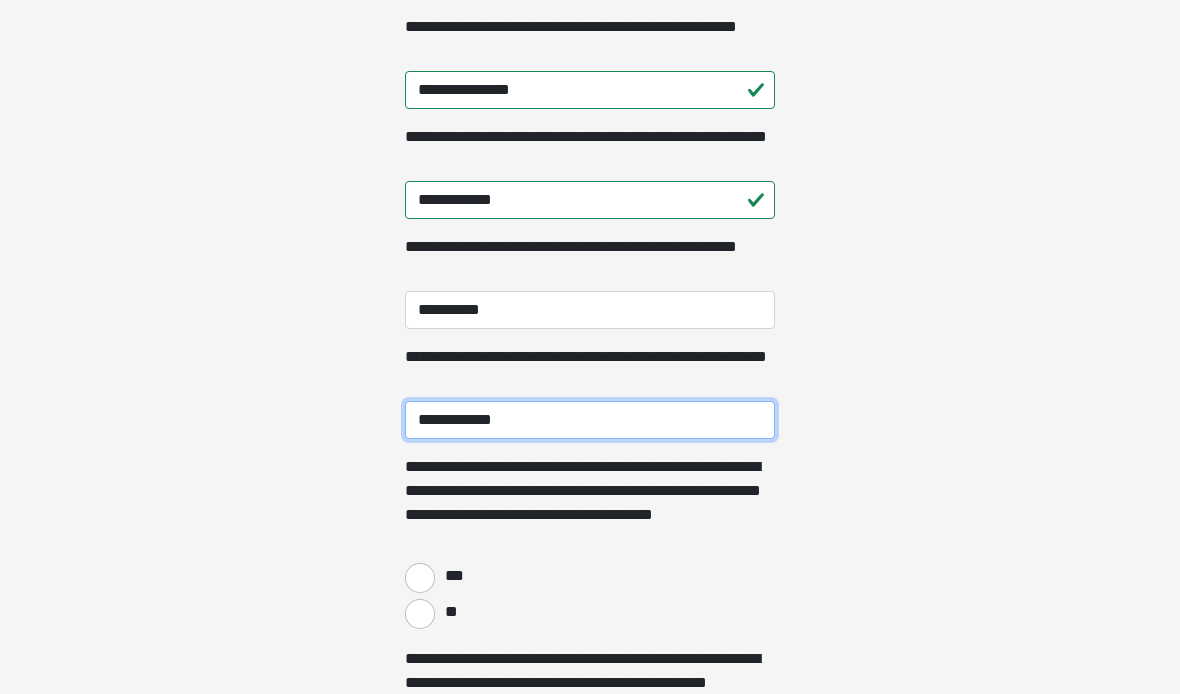 type on "**********" 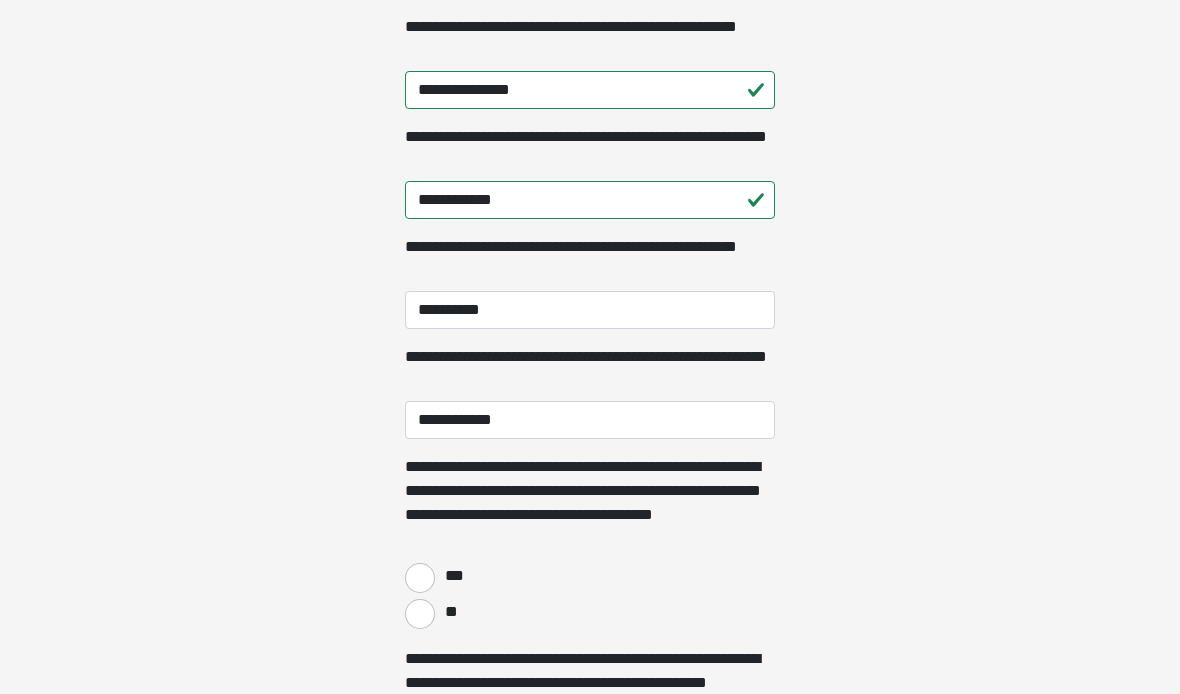click on "***" at bounding box center [420, 578] 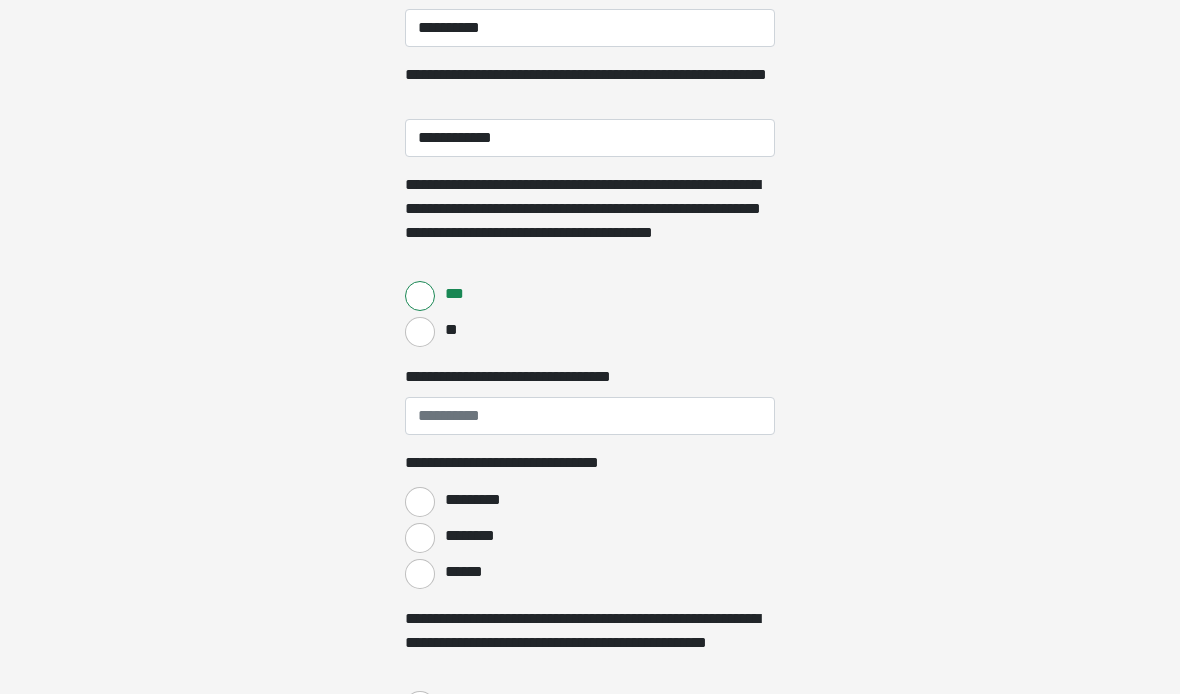 scroll, scrollTop: 741, scrollLeft: 0, axis: vertical 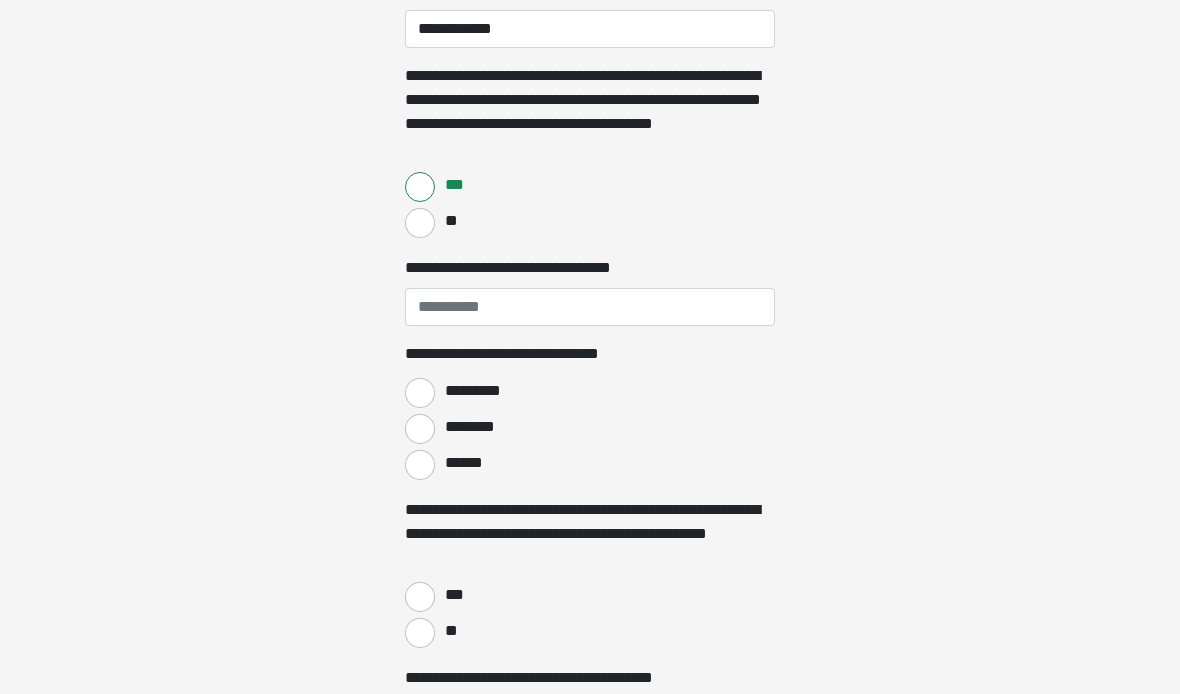 click on "**********" at bounding box center (590, -394) 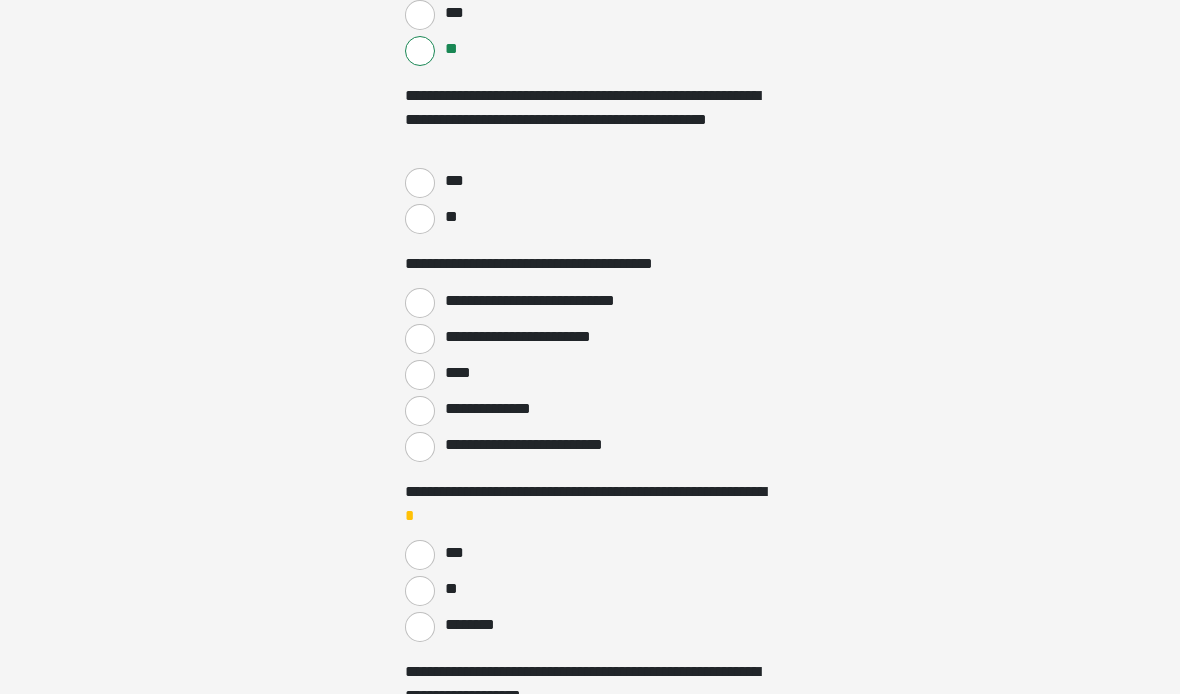 scroll, scrollTop: 928, scrollLeft: 0, axis: vertical 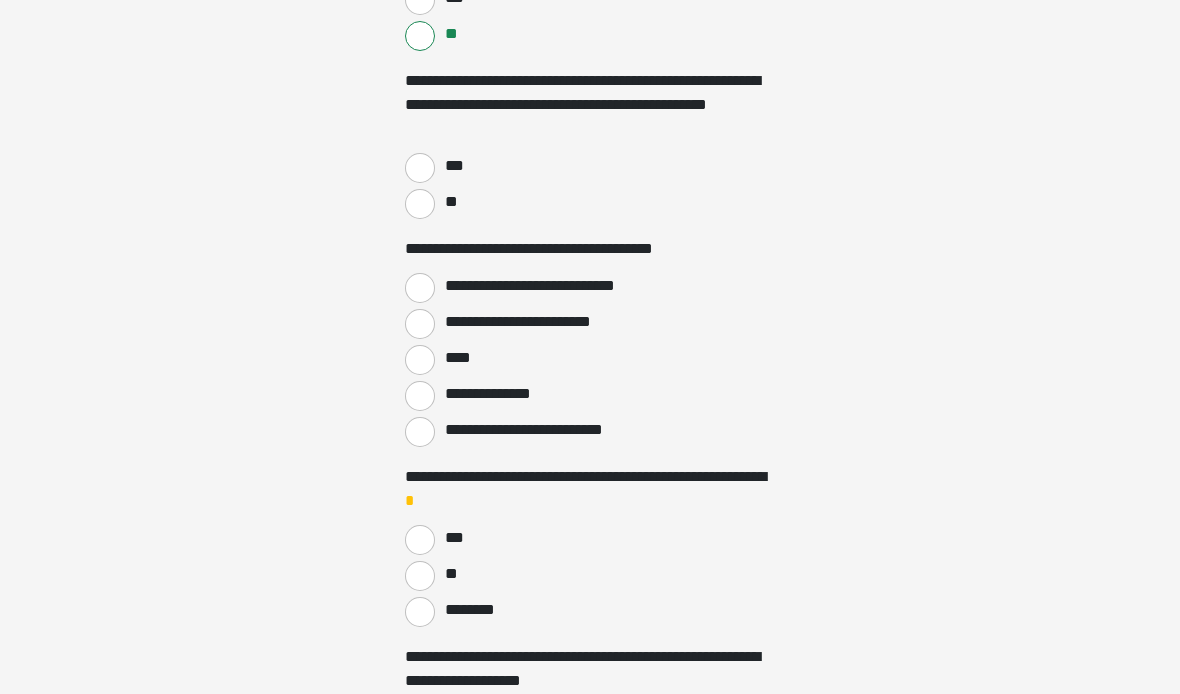click on "**********" at bounding box center (420, 288) 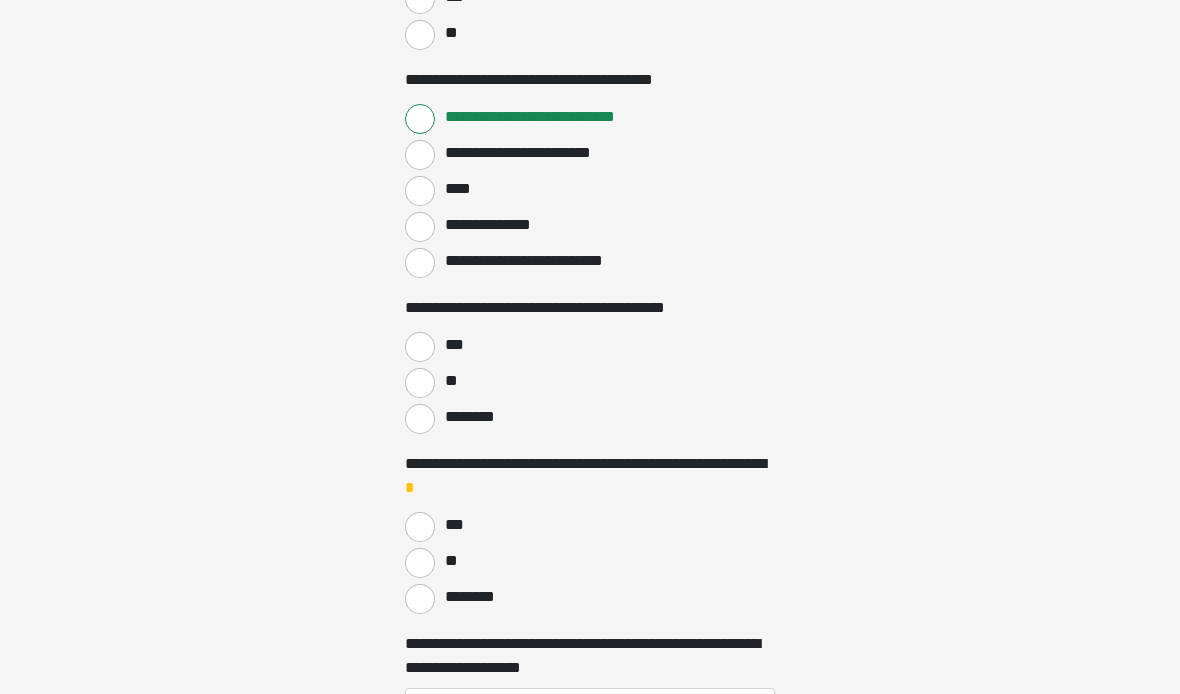 scroll, scrollTop: 1097, scrollLeft: 0, axis: vertical 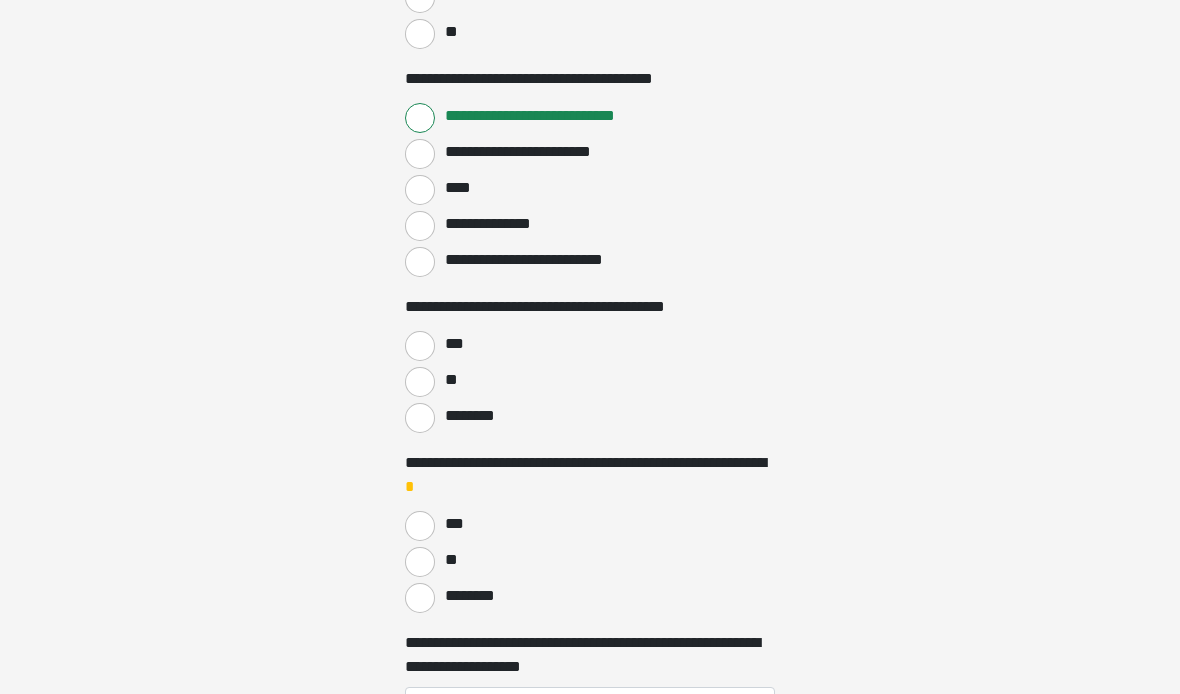 click on "***" at bounding box center [420, 347] 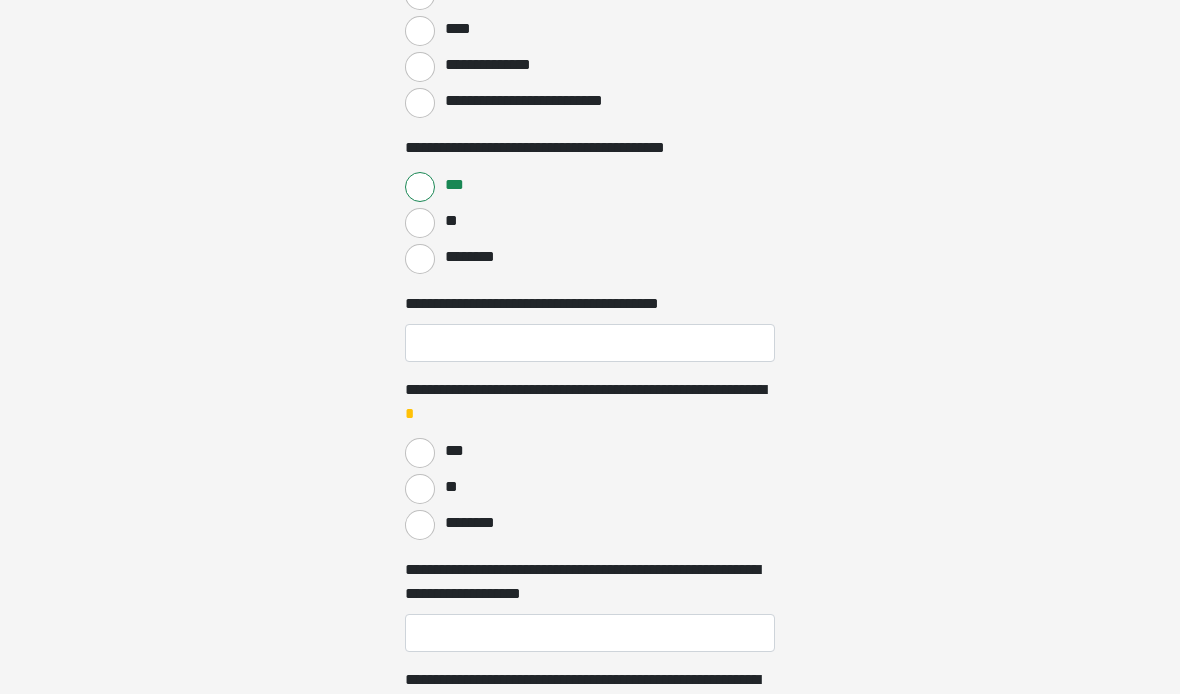 scroll, scrollTop: 1260, scrollLeft: 0, axis: vertical 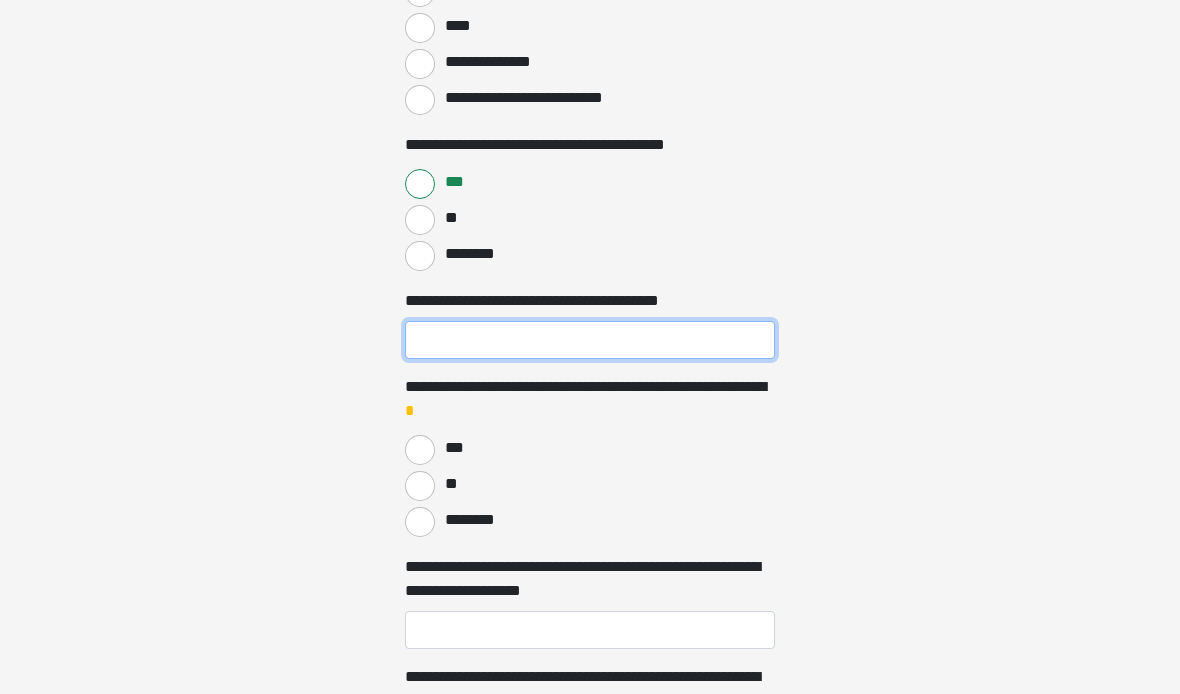 click on "**********" at bounding box center (590, 340) 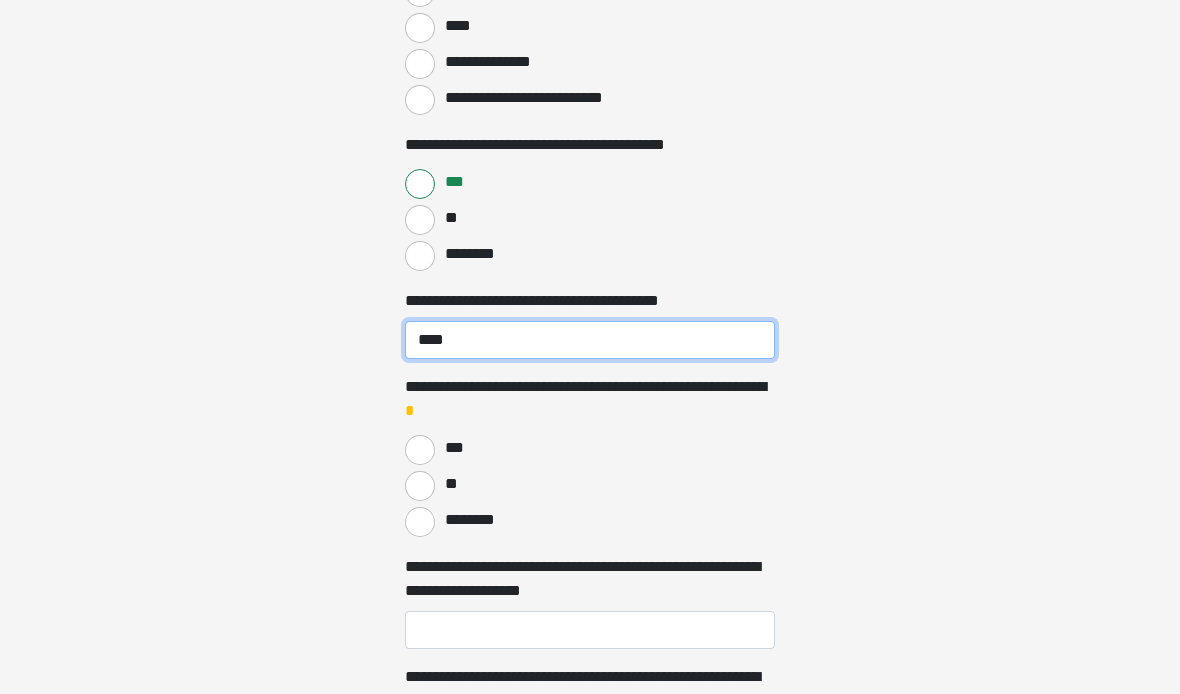type on "****" 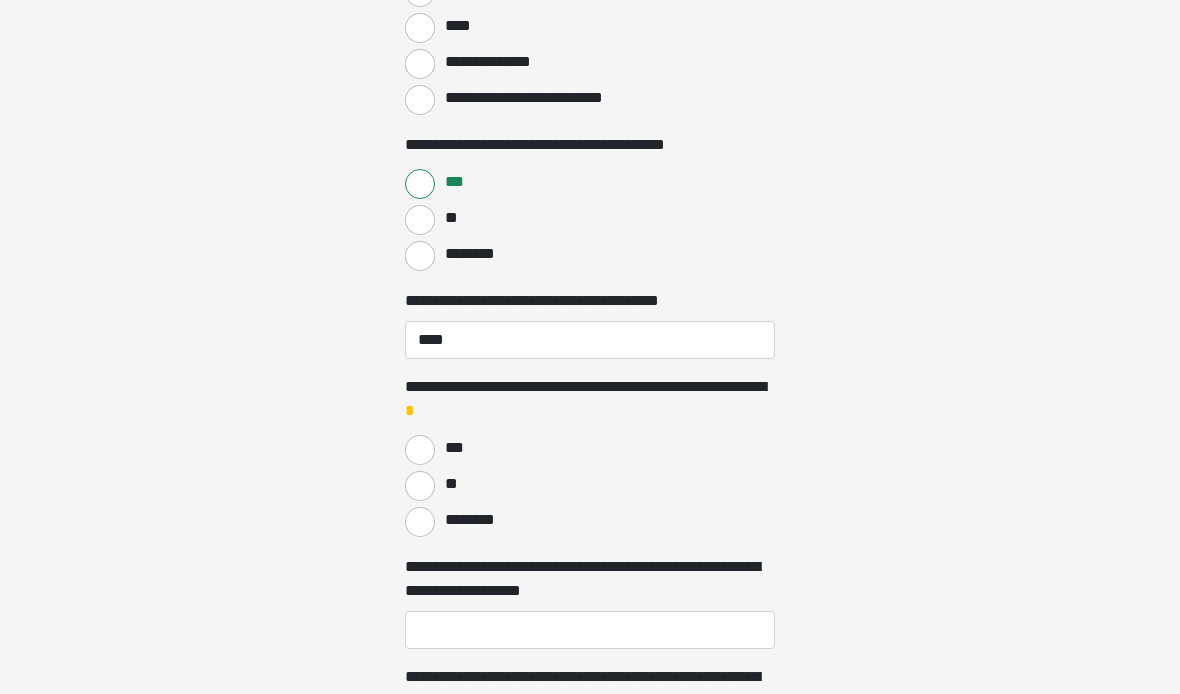 click on "********" at bounding box center [420, 522] 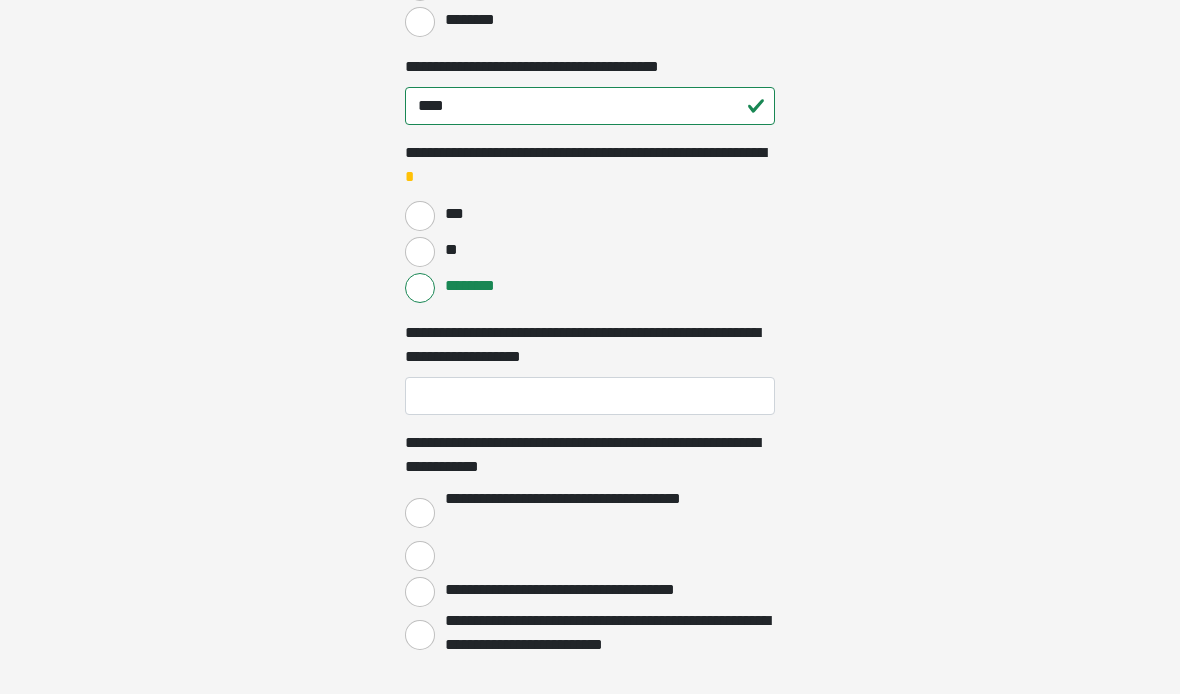 scroll, scrollTop: 1540, scrollLeft: 0, axis: vertical 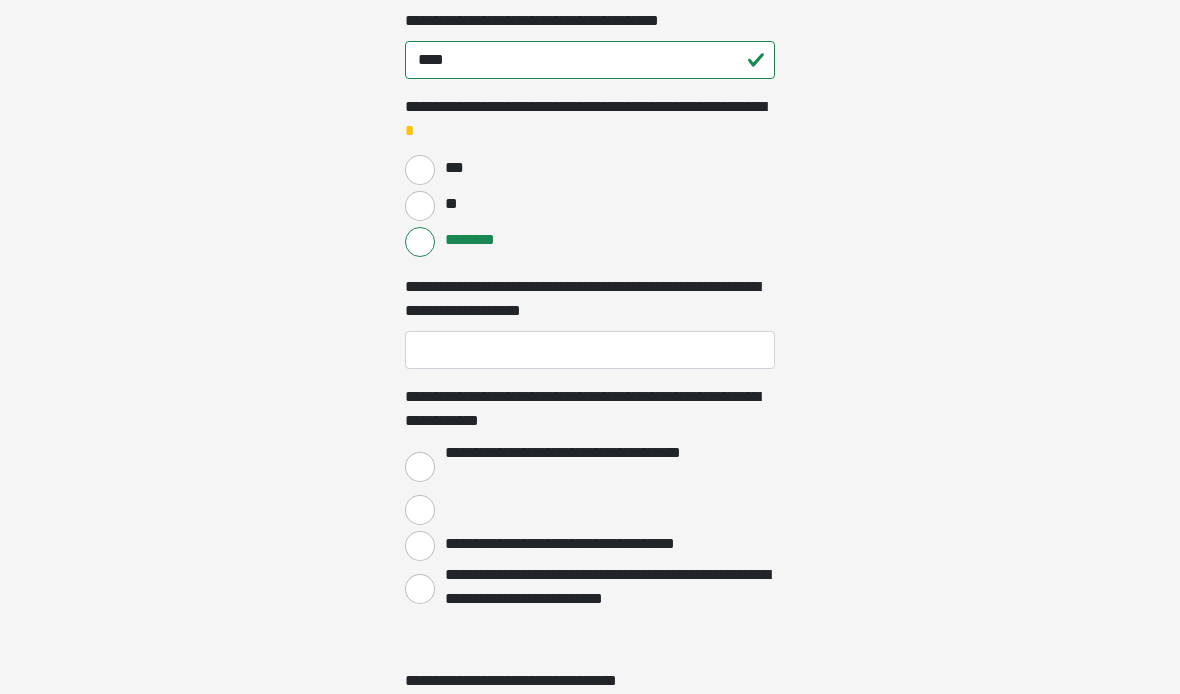 click on "**********" at bounding box center (420, 467) 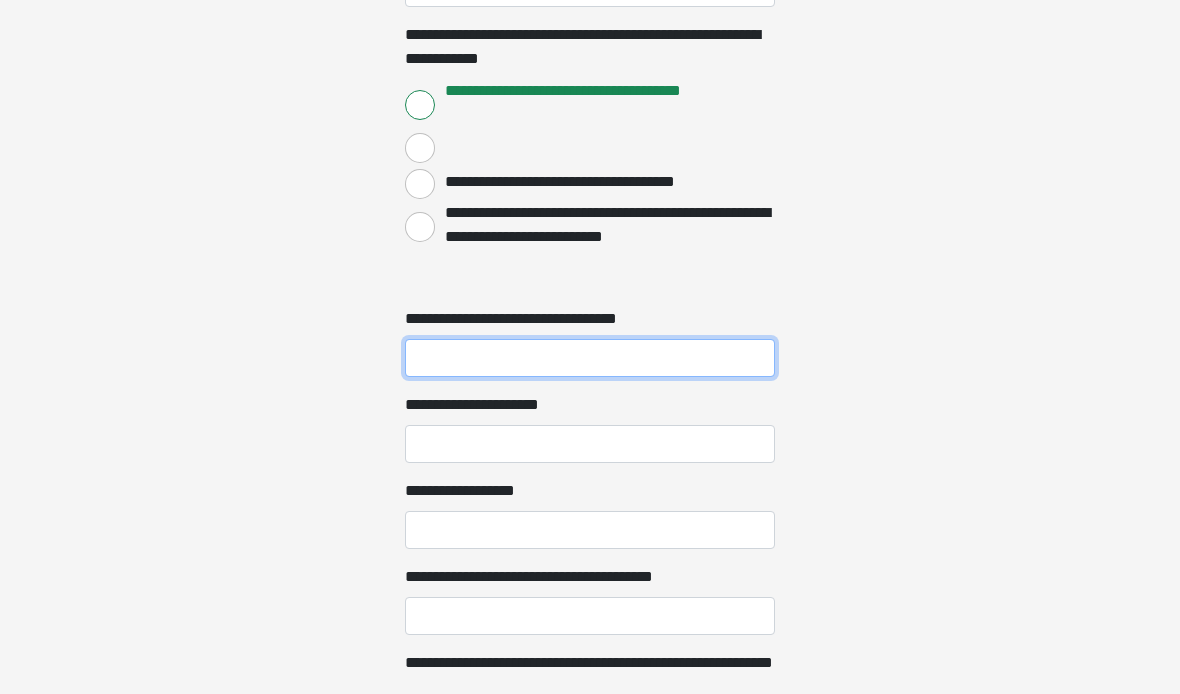 click on "**********" at bounding box center (590, 359) 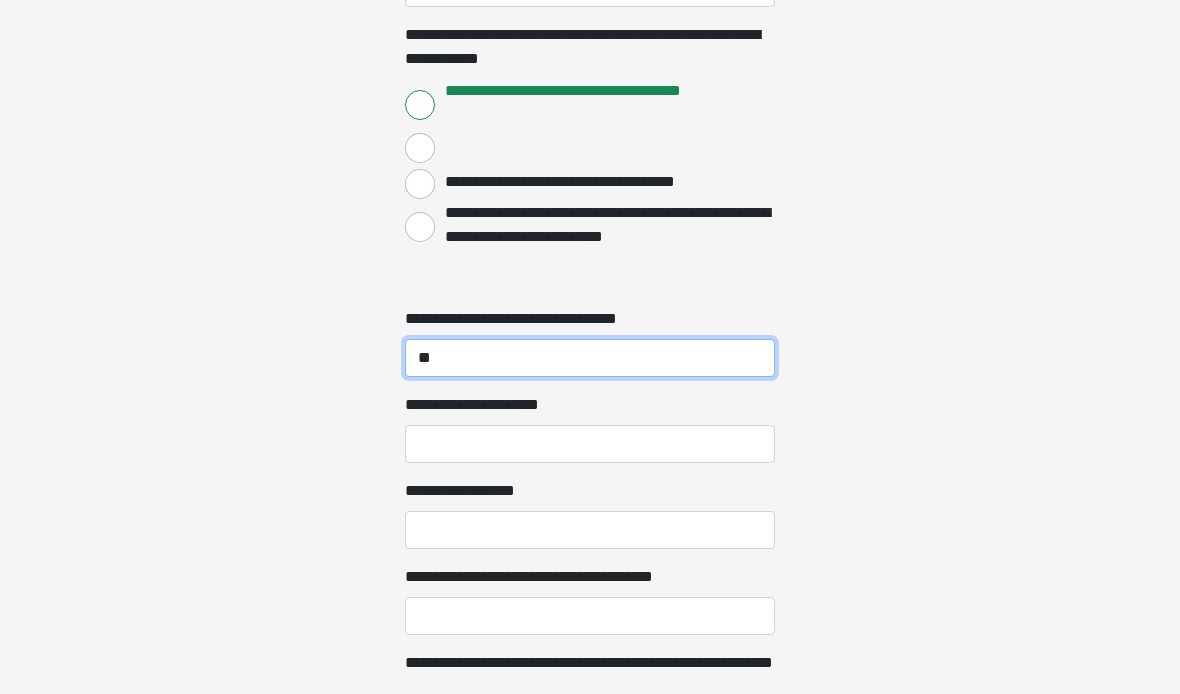 type on "**" 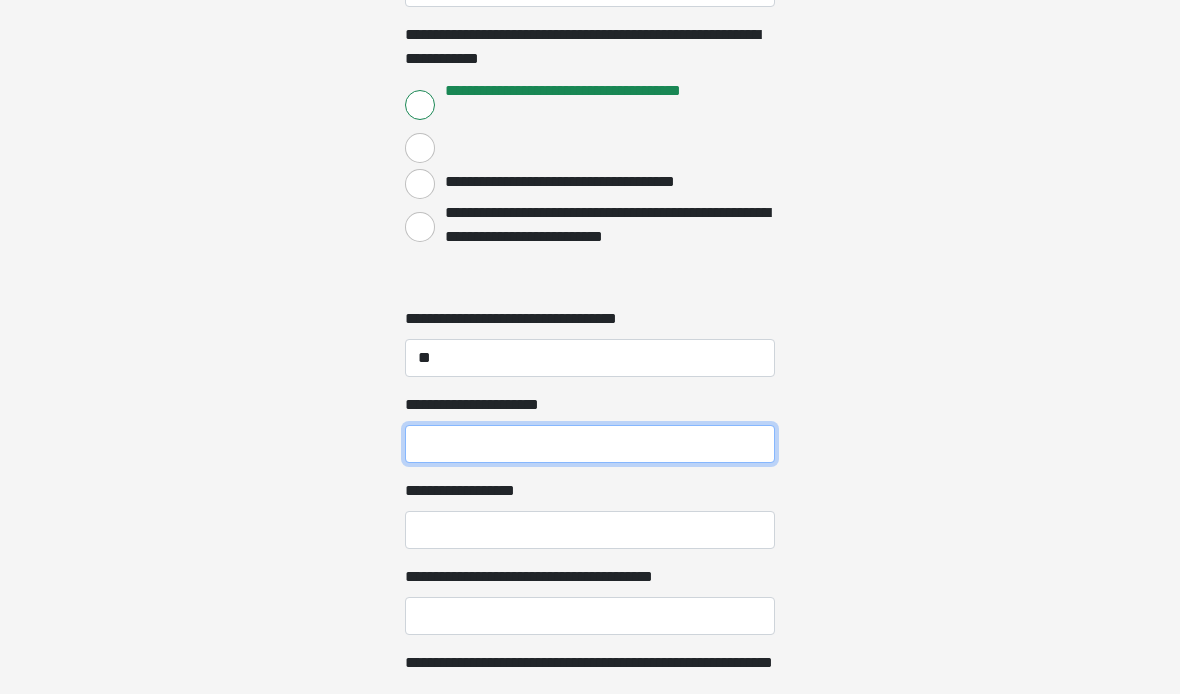 click on "**********" at bounding box center (590, 444) 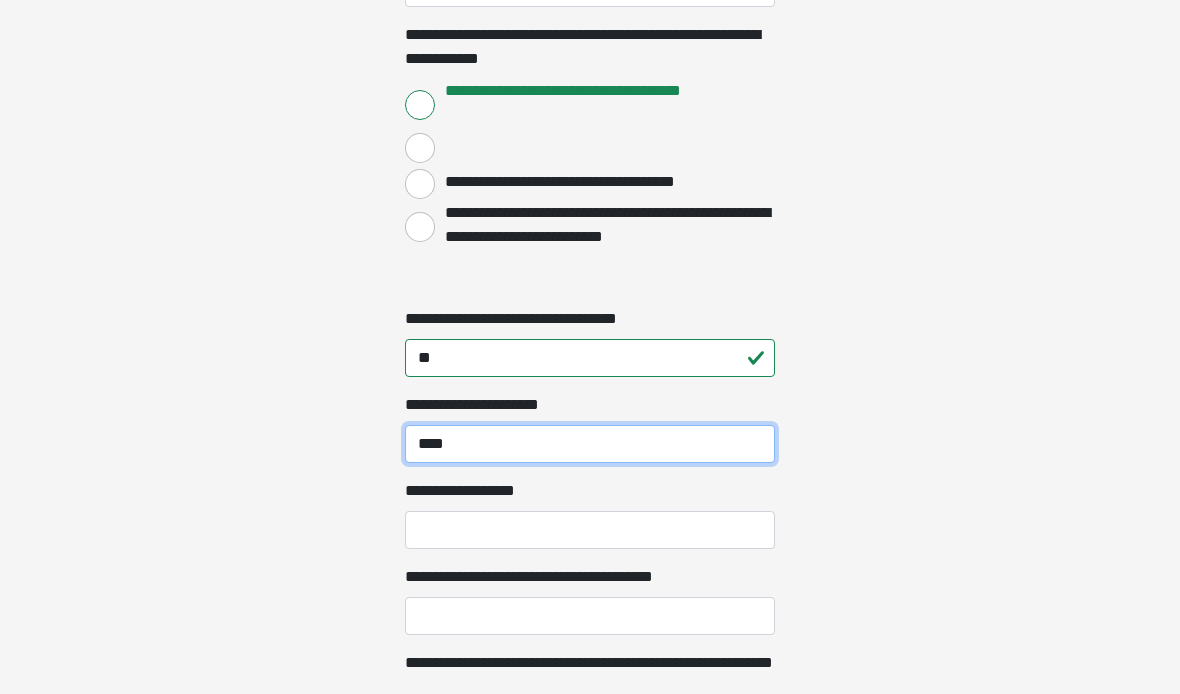 type on "****" 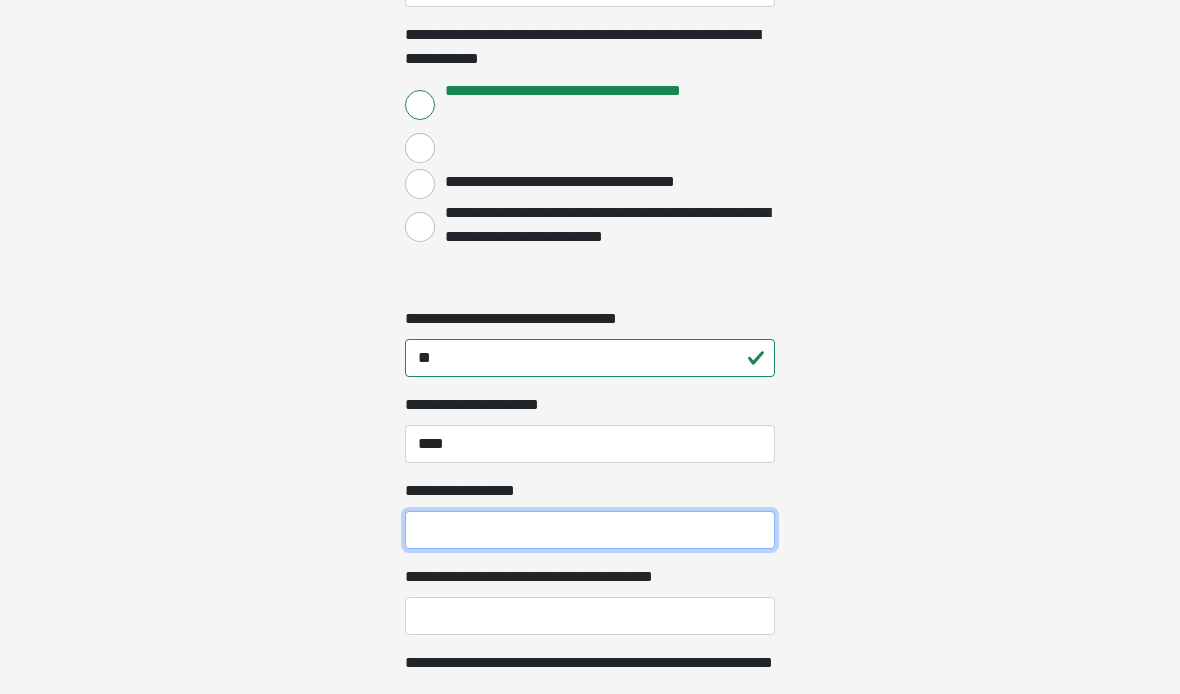 click on "**********" at bounding box center [590, 530] 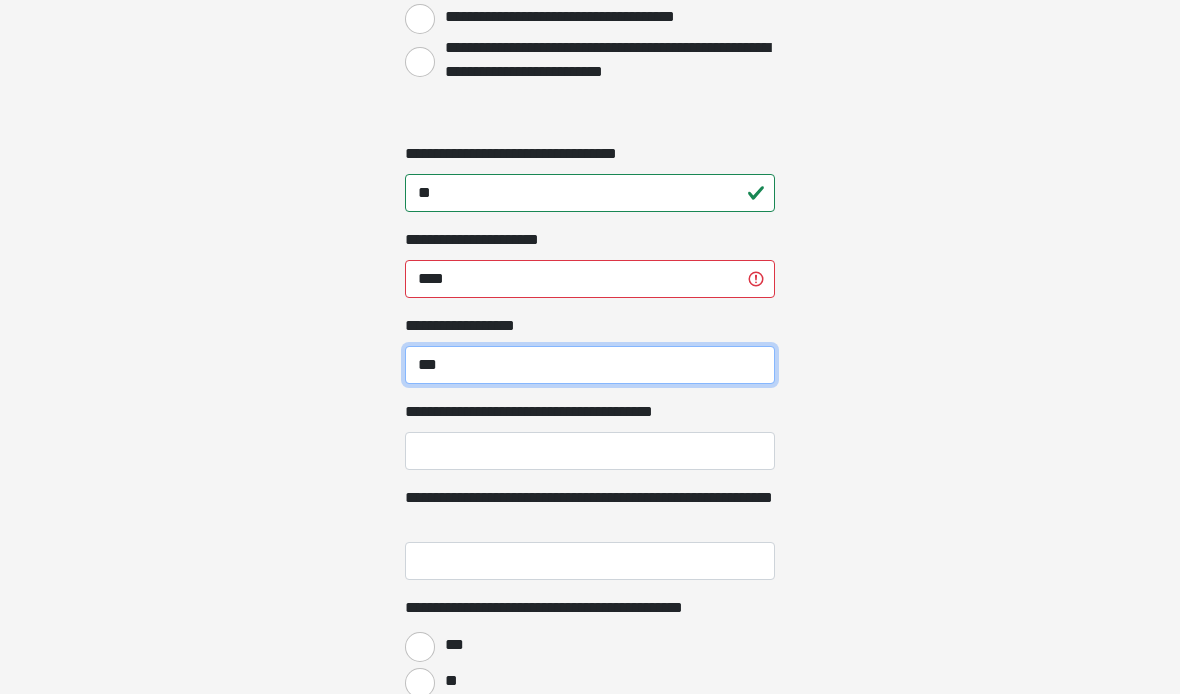 scroll, scrollTop: 2070, scrollLeft: 0, axis: vertical 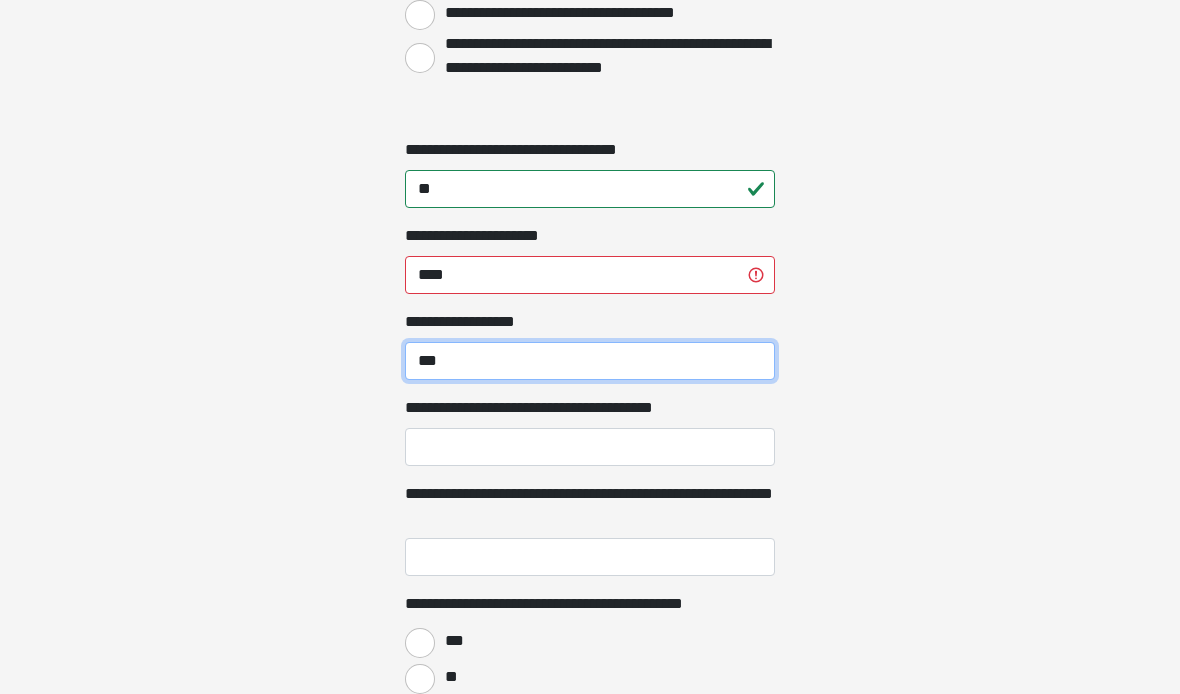 type on "***" 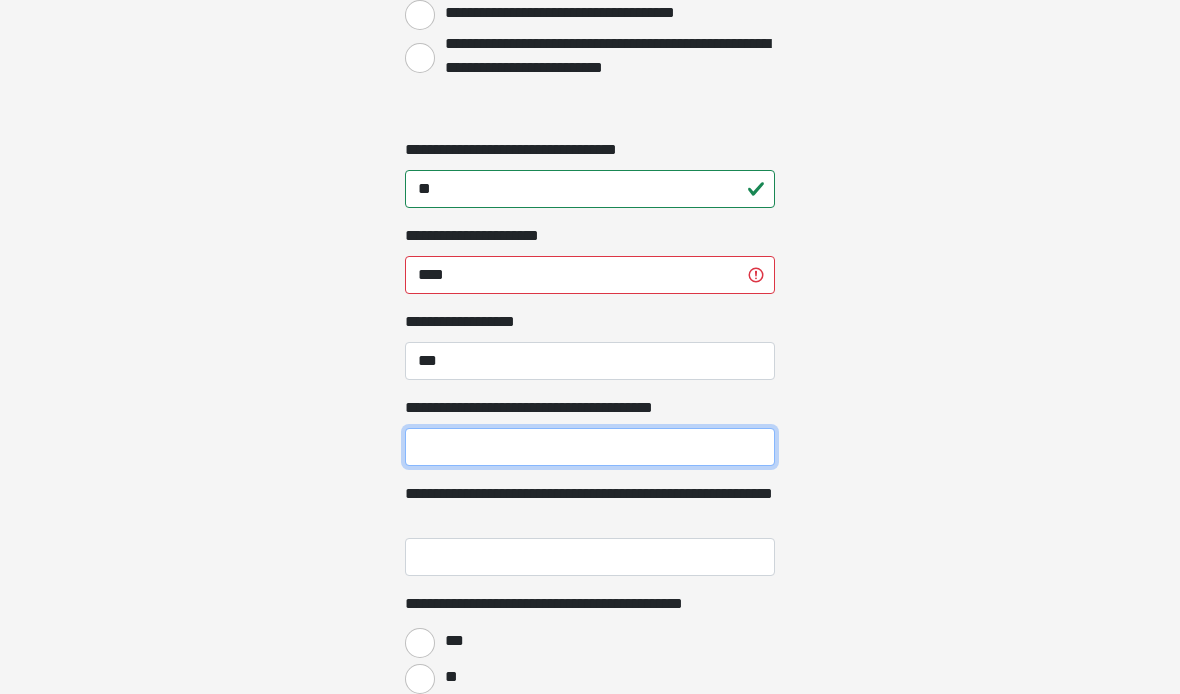 click on "**********" at bounding box center [590, 448] 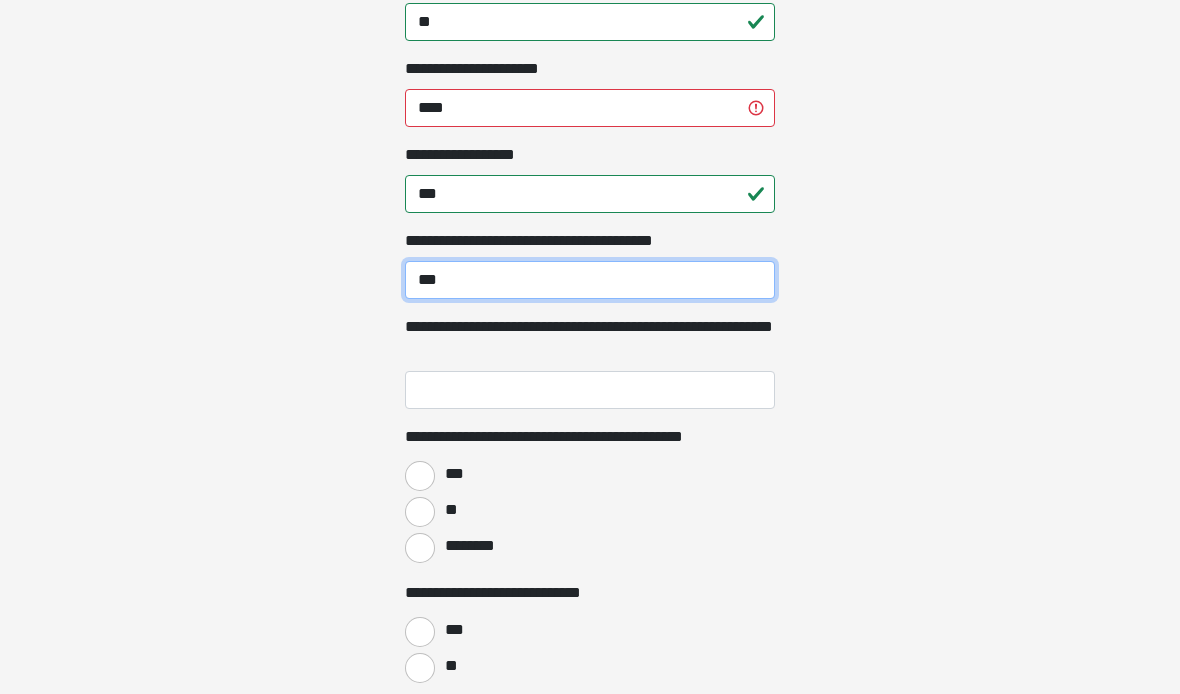 scroll, scrollTop: 2240, scrollLeft: 0, axis: vertical 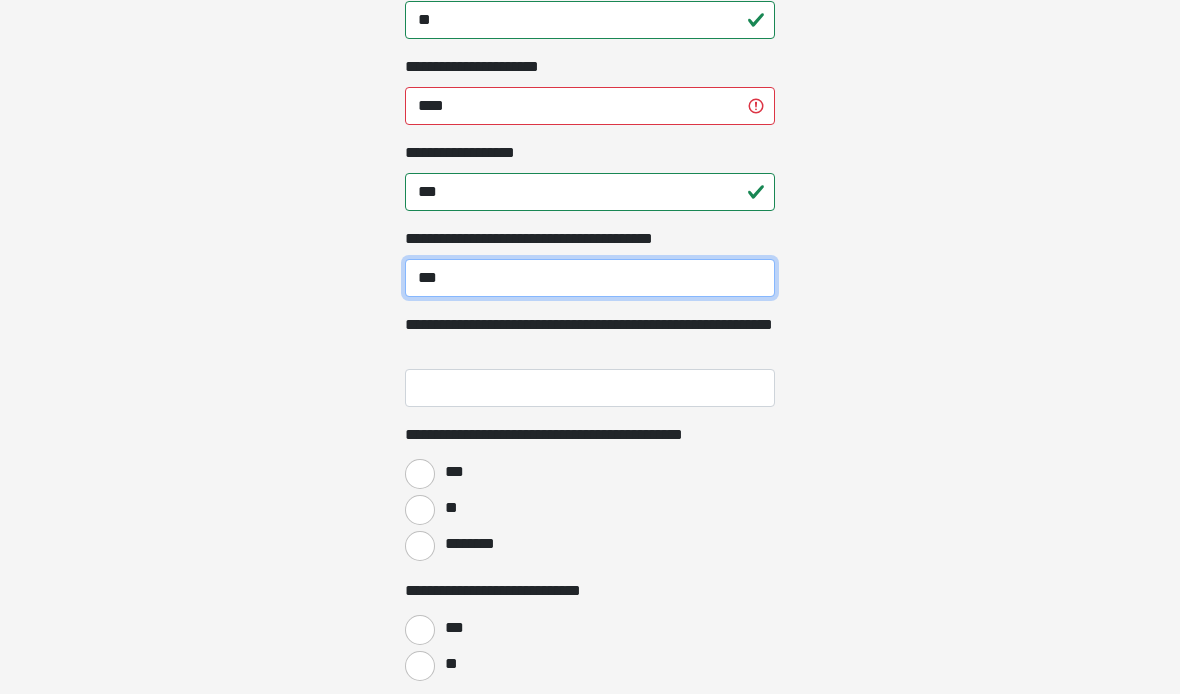 type on "***" 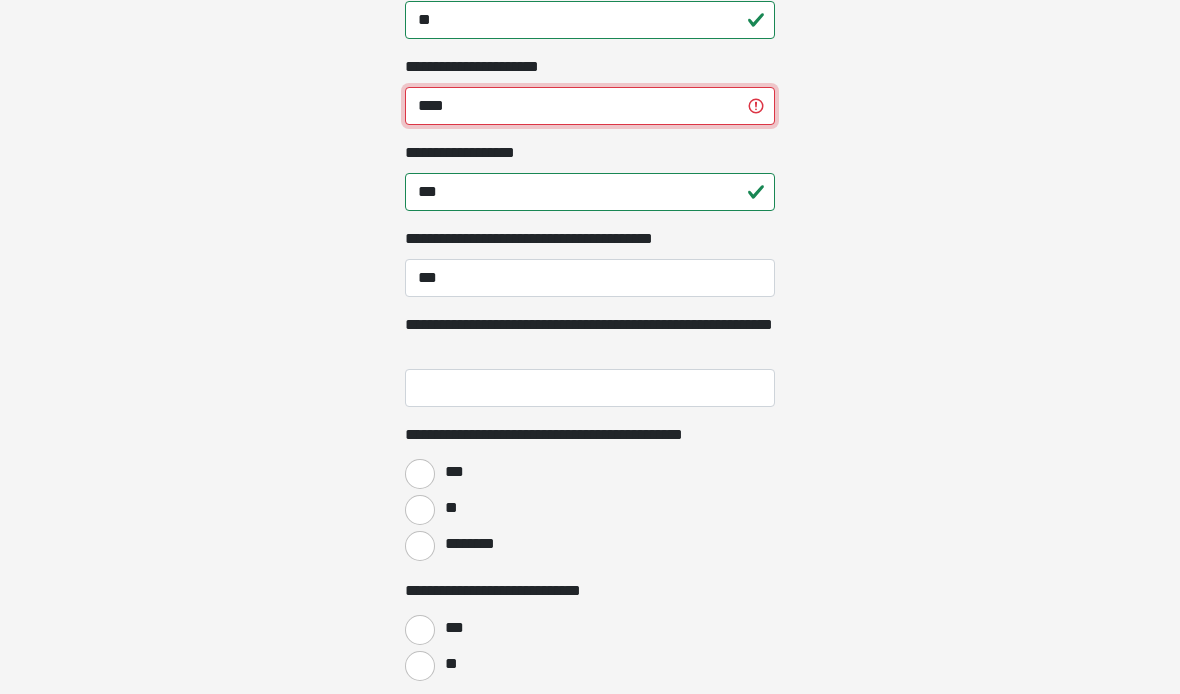 click on "****" at bounding box center [590, 106] 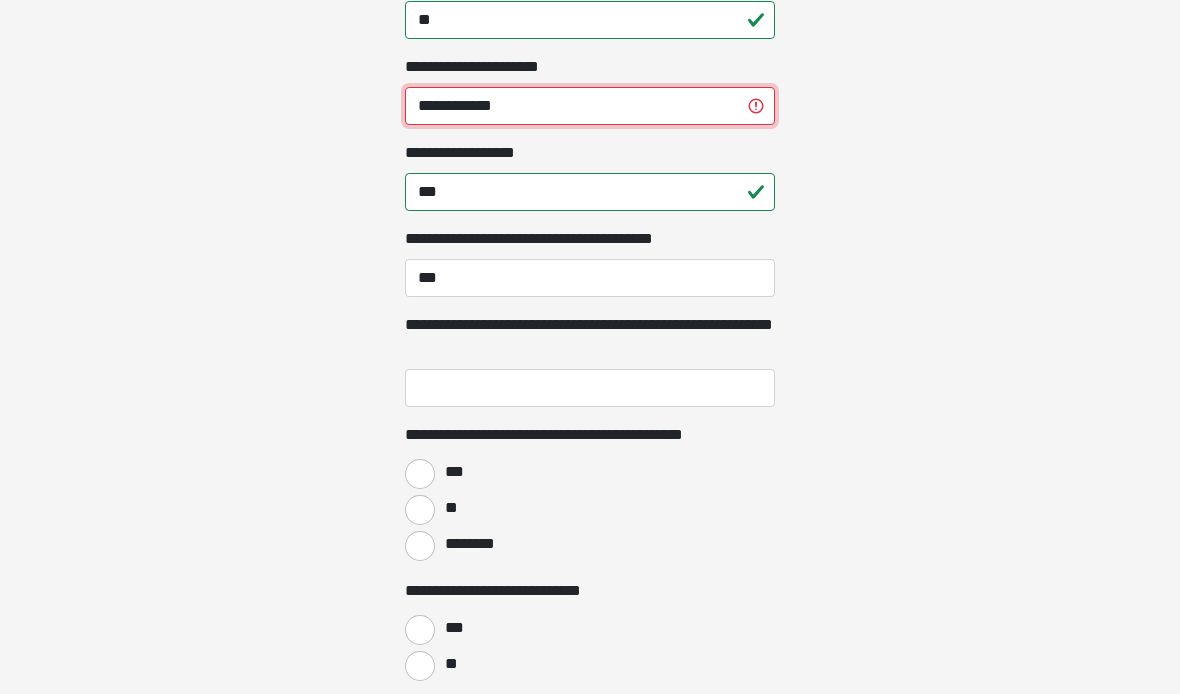 type on "**********" 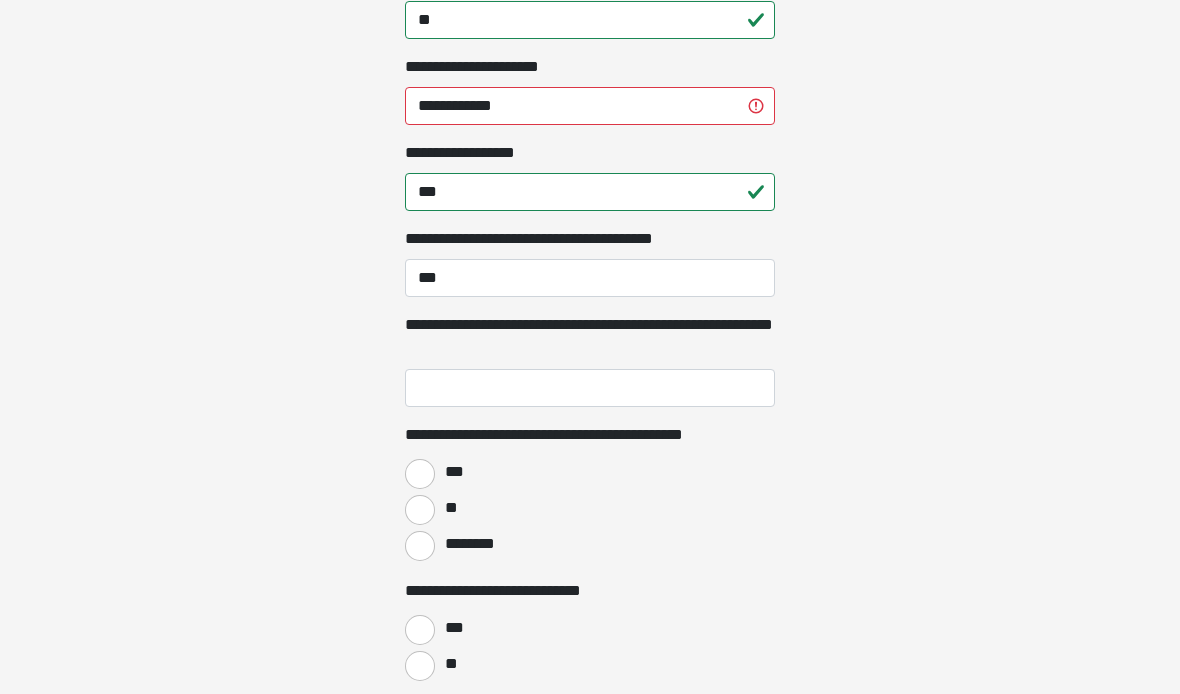 click on "**" at bounding box center [420, 510] 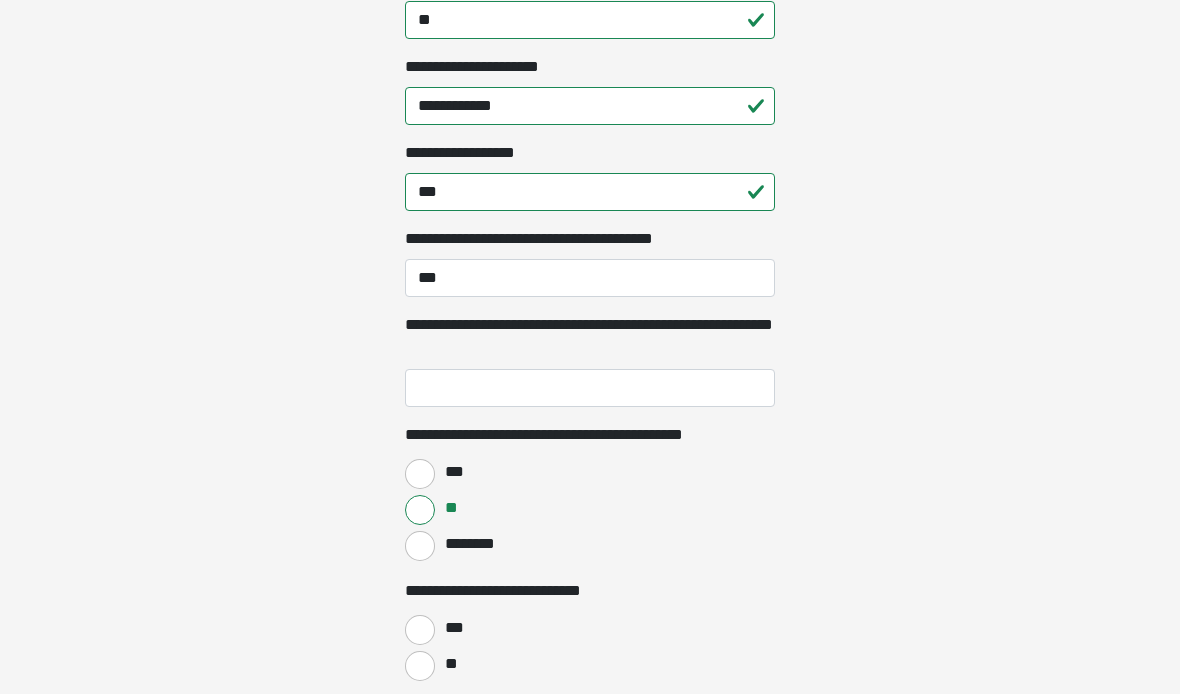 click on "**" at bounding box center (450, 664) 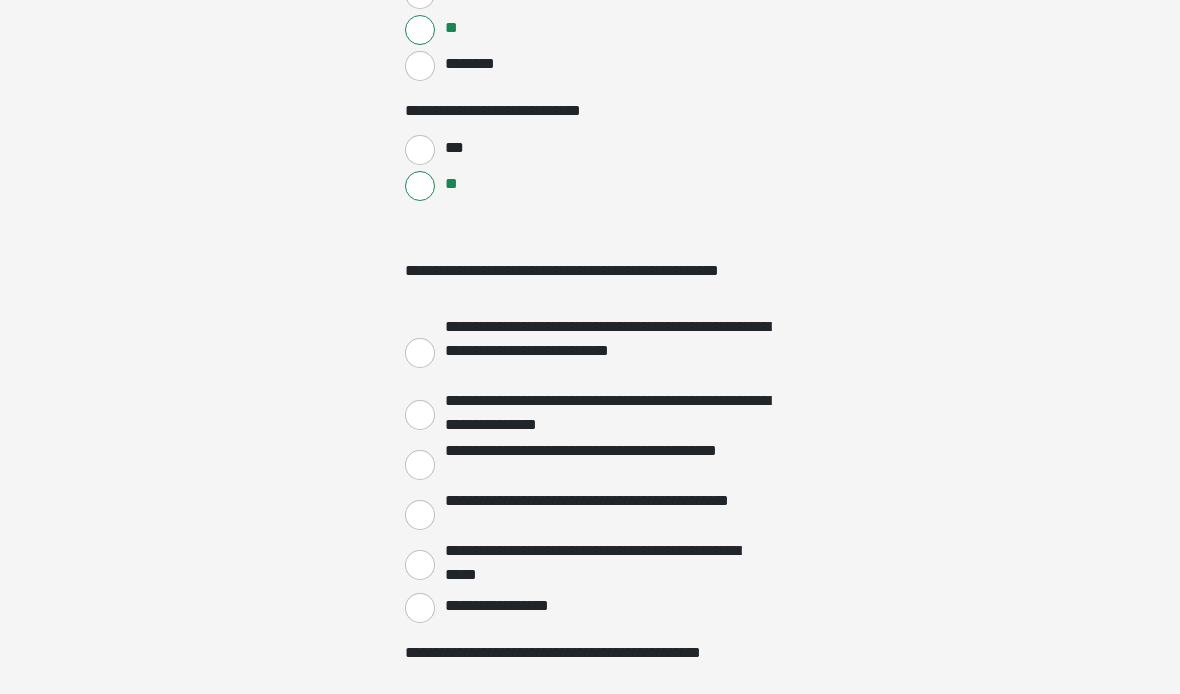 scroll, scrollTop: 2742, scrollLeft: 0, axis: vertical 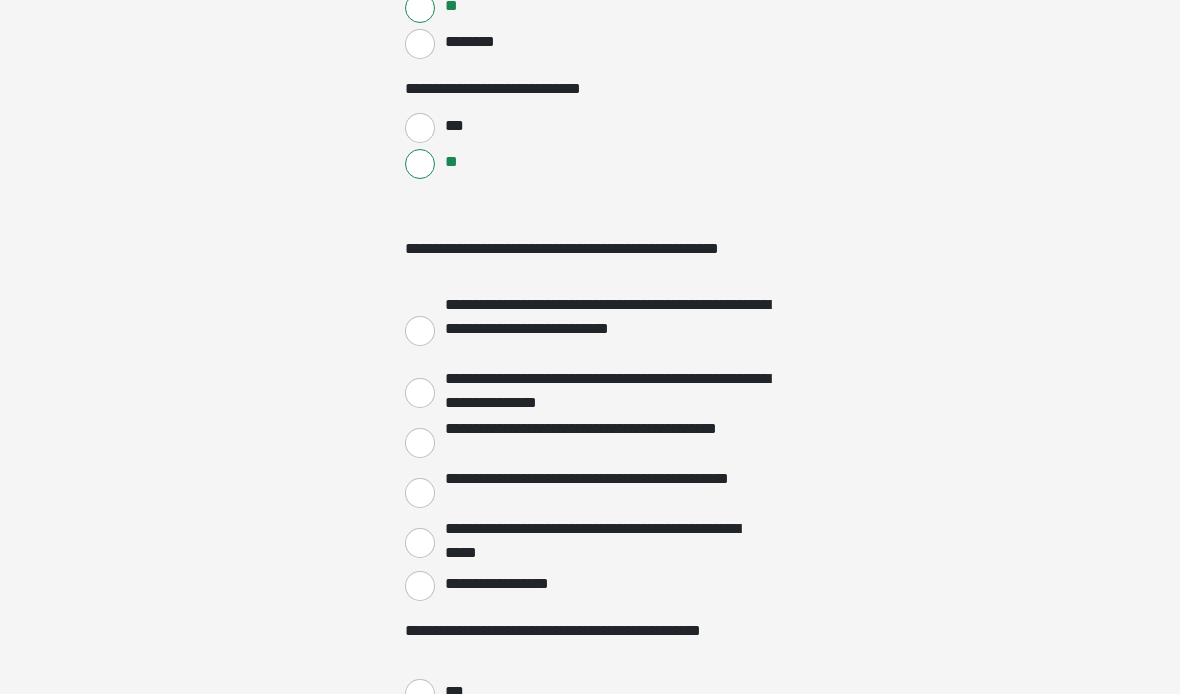click on "**********" at bounding box center [420, 586] 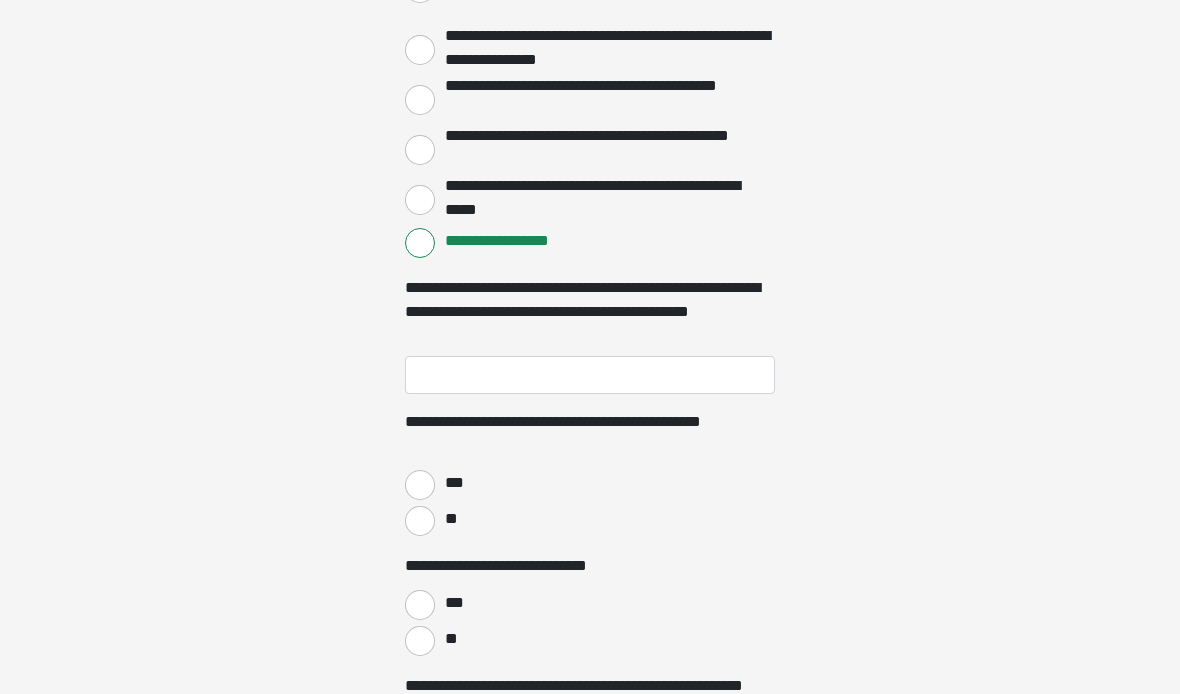 scroll, scrollTop: 3085, scrollLeft: 0, axis: vertical 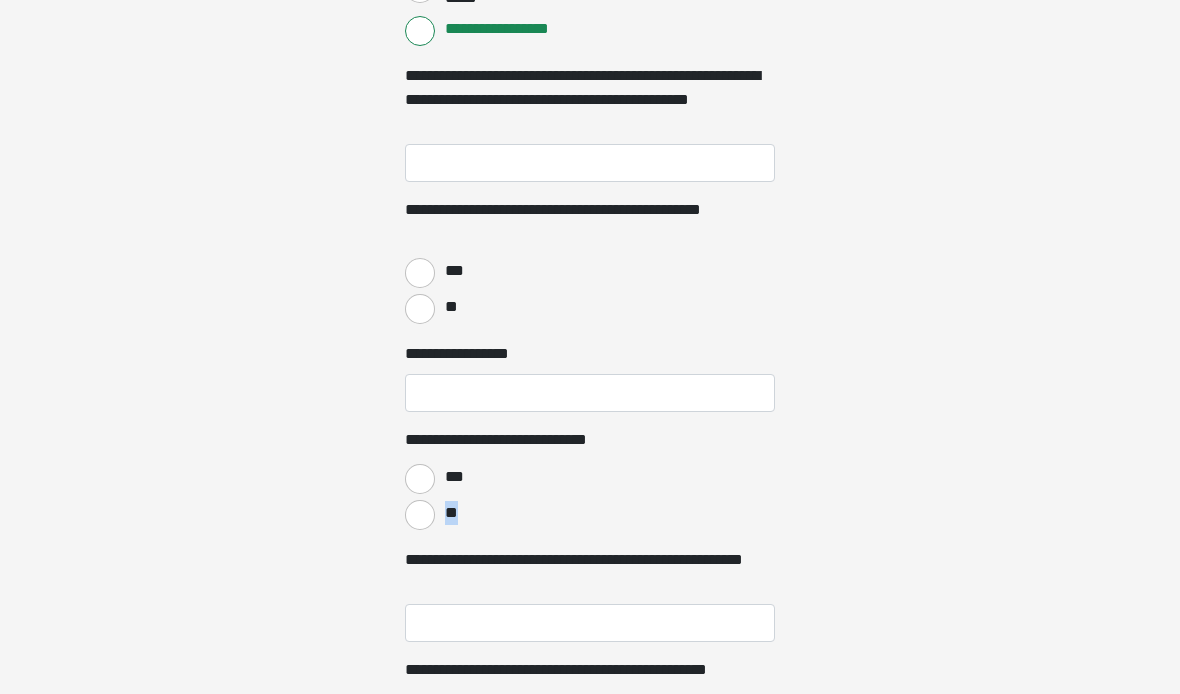 click on "**" at bounding box center [420, 515] 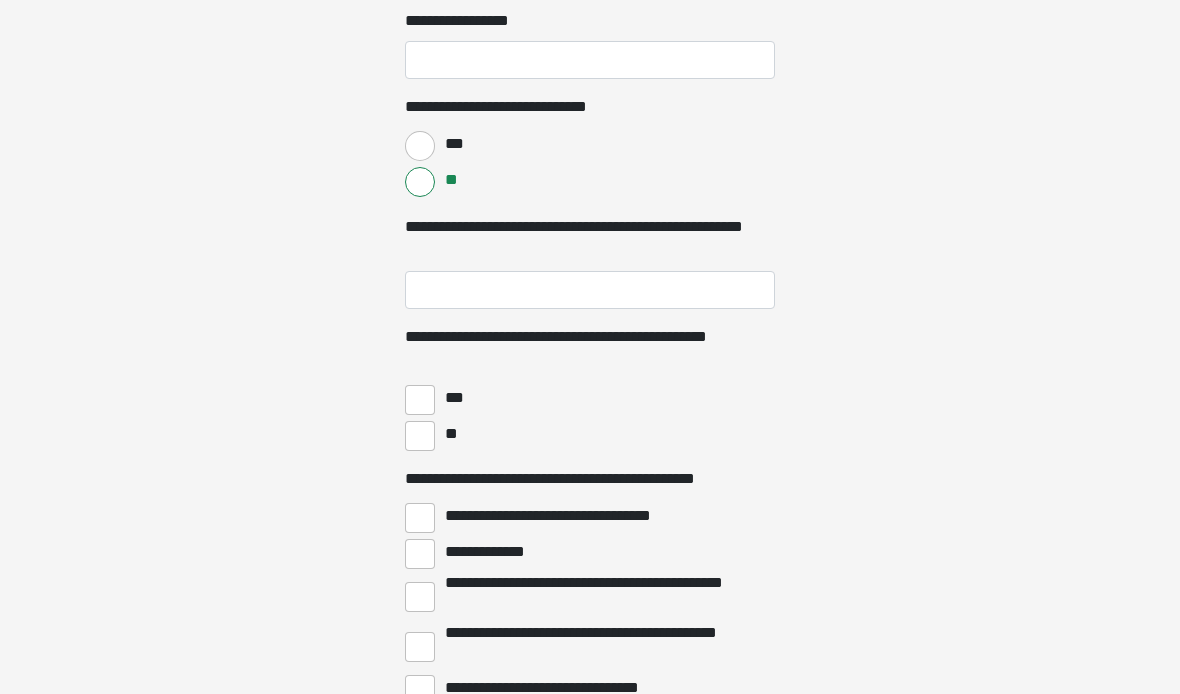 scroll, scrollTop: 3630, scrollLeft: 0, axis: vertical 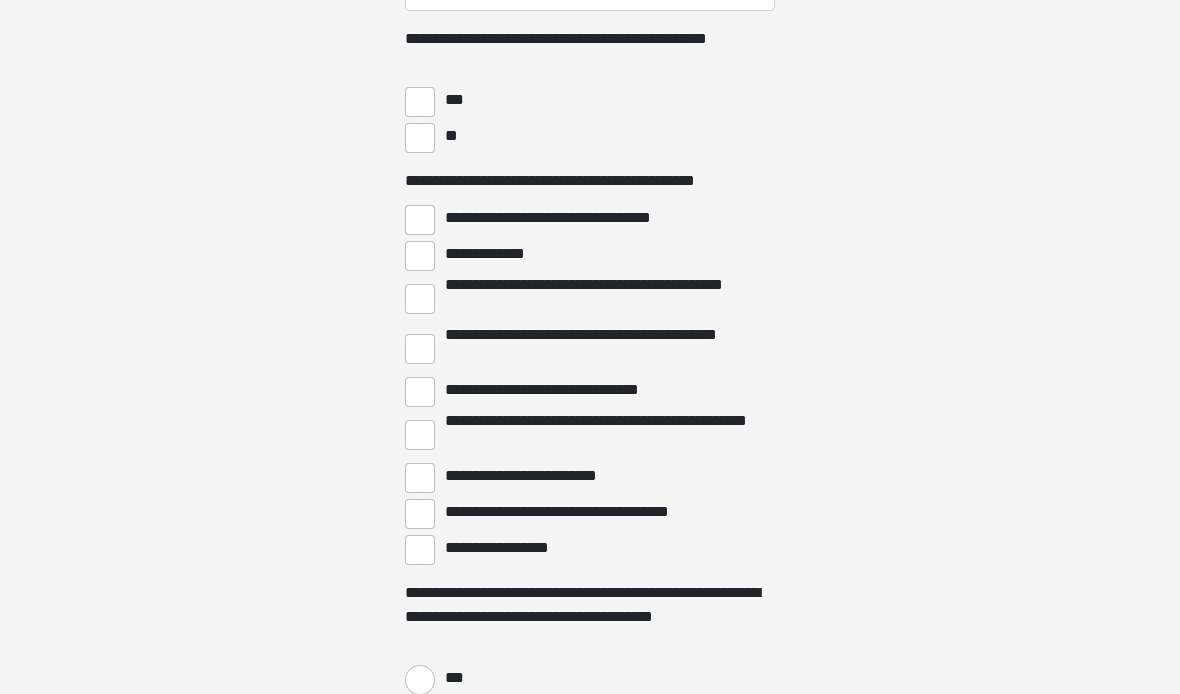 click on "**********" at bounding box center [493, 254] 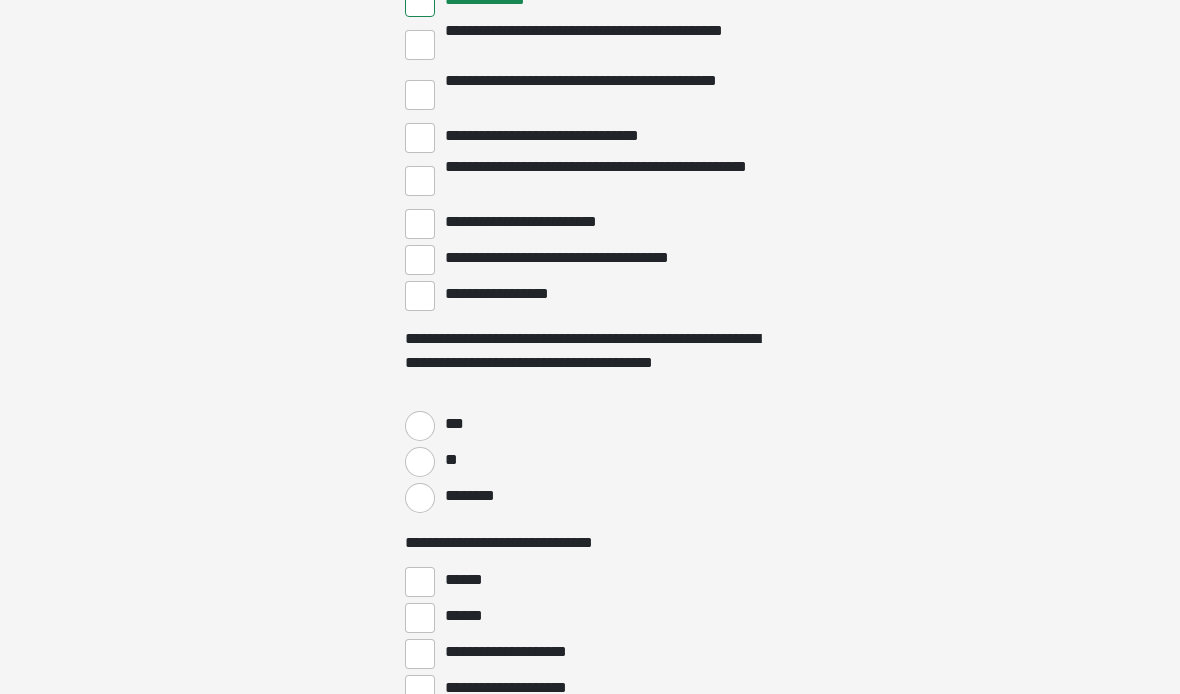 scroll, scrollTop: 4198, scrollLeft: 0, axis: vertical 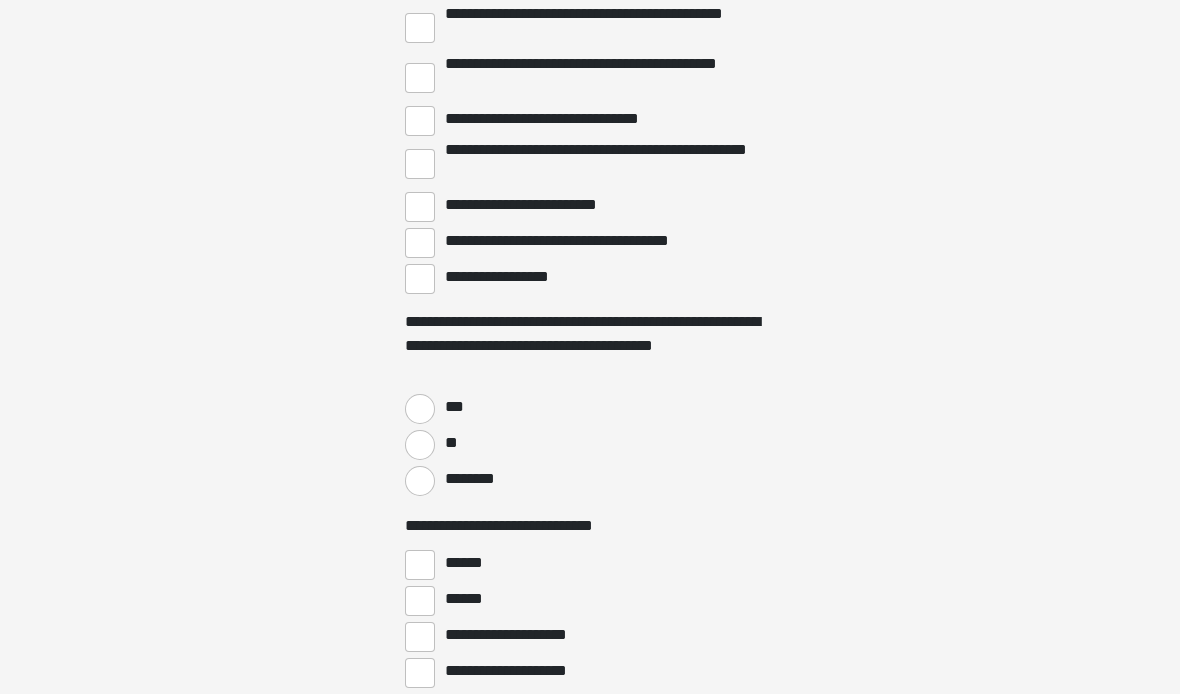 click on "**" at bounding box center [450, 443] 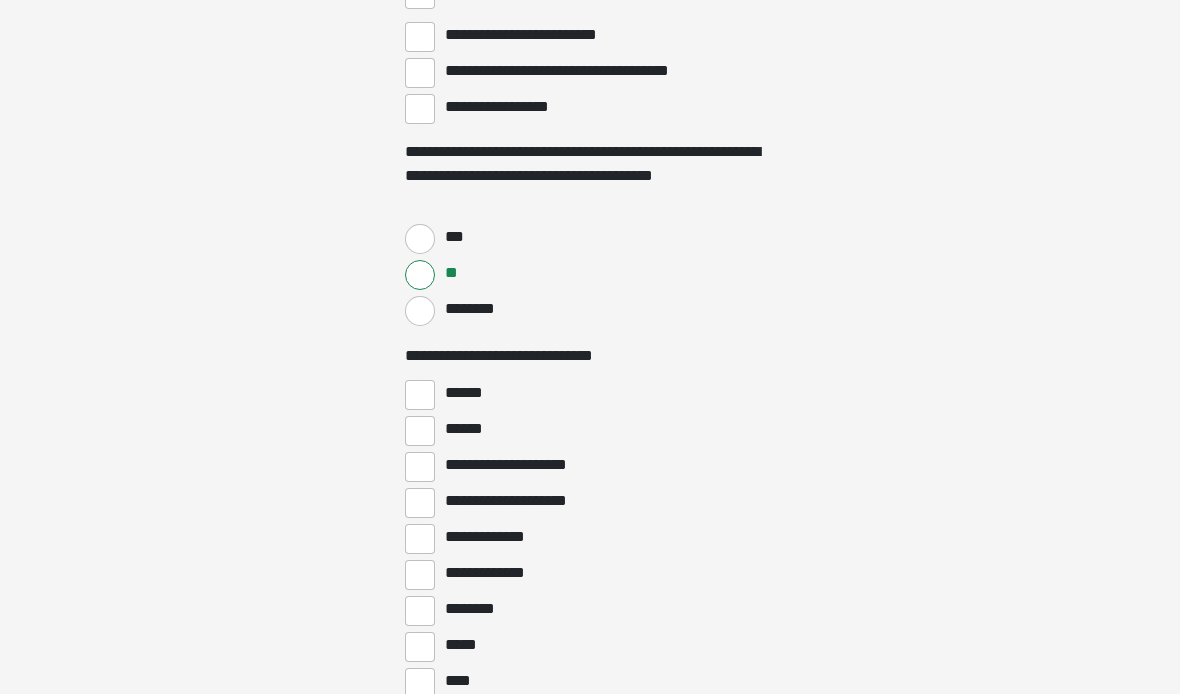 scroll, scrollTop: 4397, scrollLeft: 0, axis: vertical 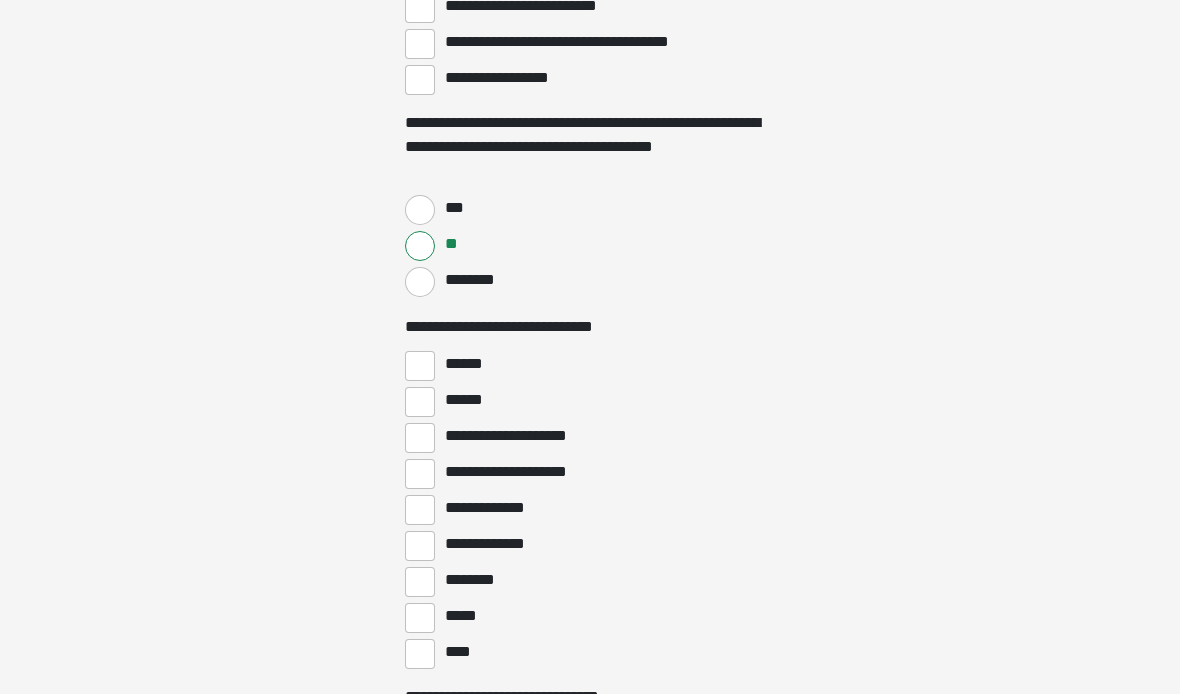 click on "****" at bounding box center (460, 652) 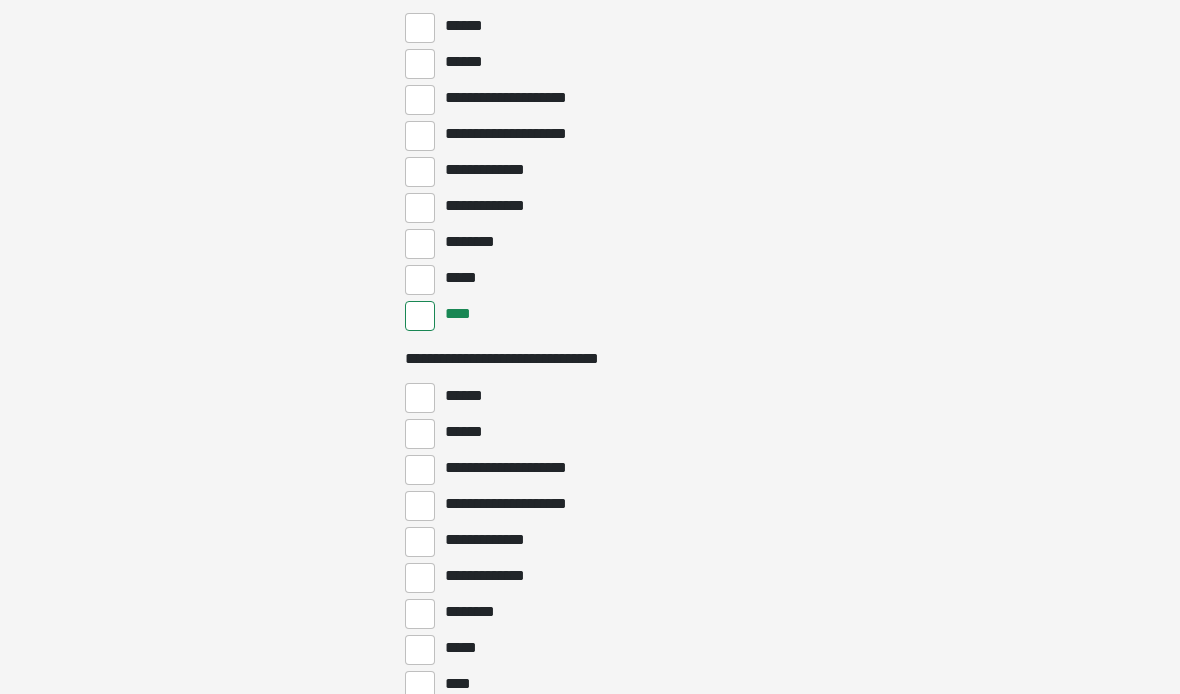 scroll, scrollTop: 4760, scrollLeft: 0, axis: vertical 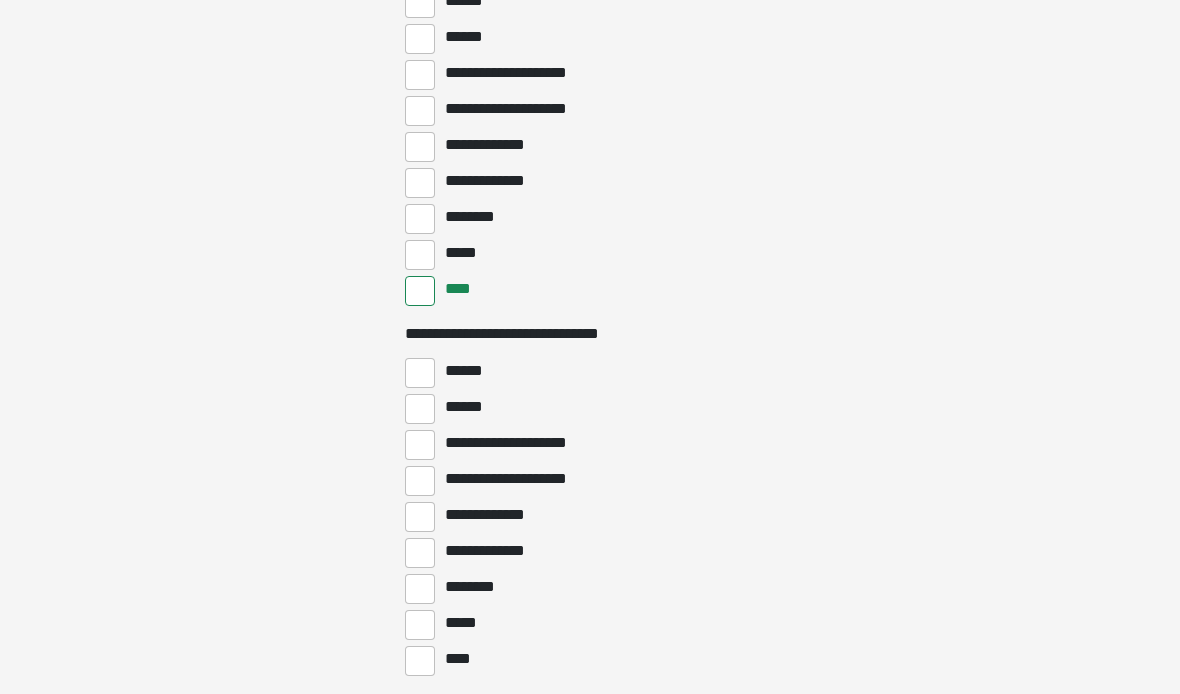 click on "**********" at bounding box center [590, -1626] 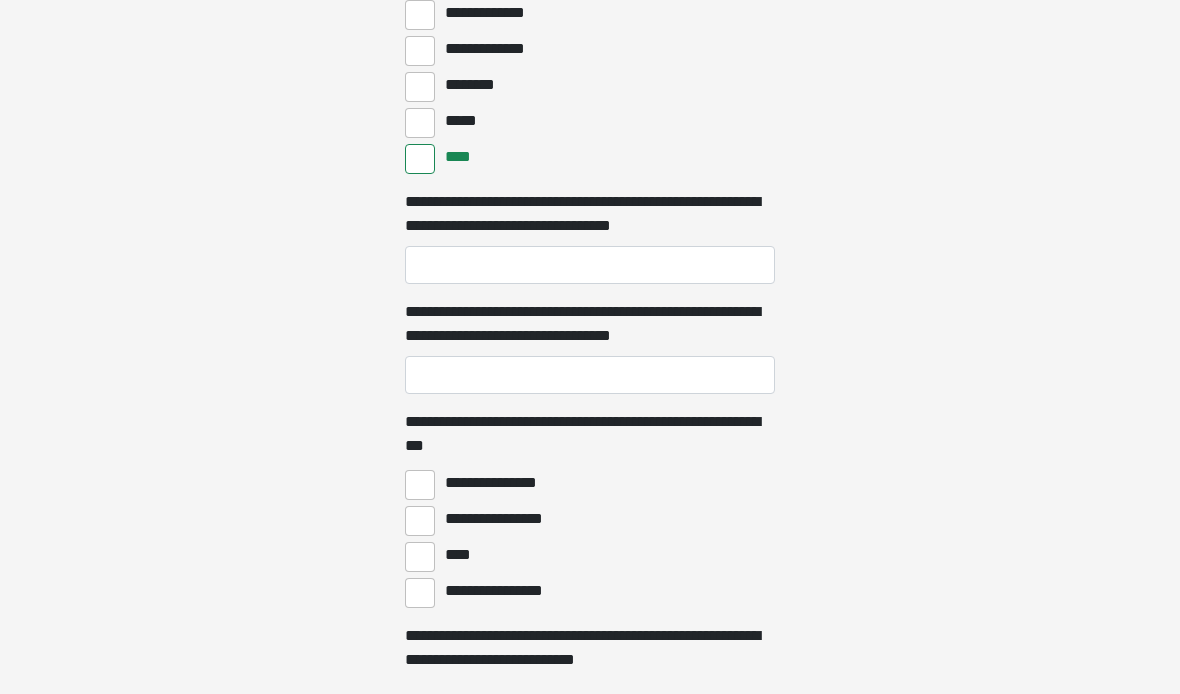 scroll, scrollTop: 5327, scrollLeft: 0, axis: vertical 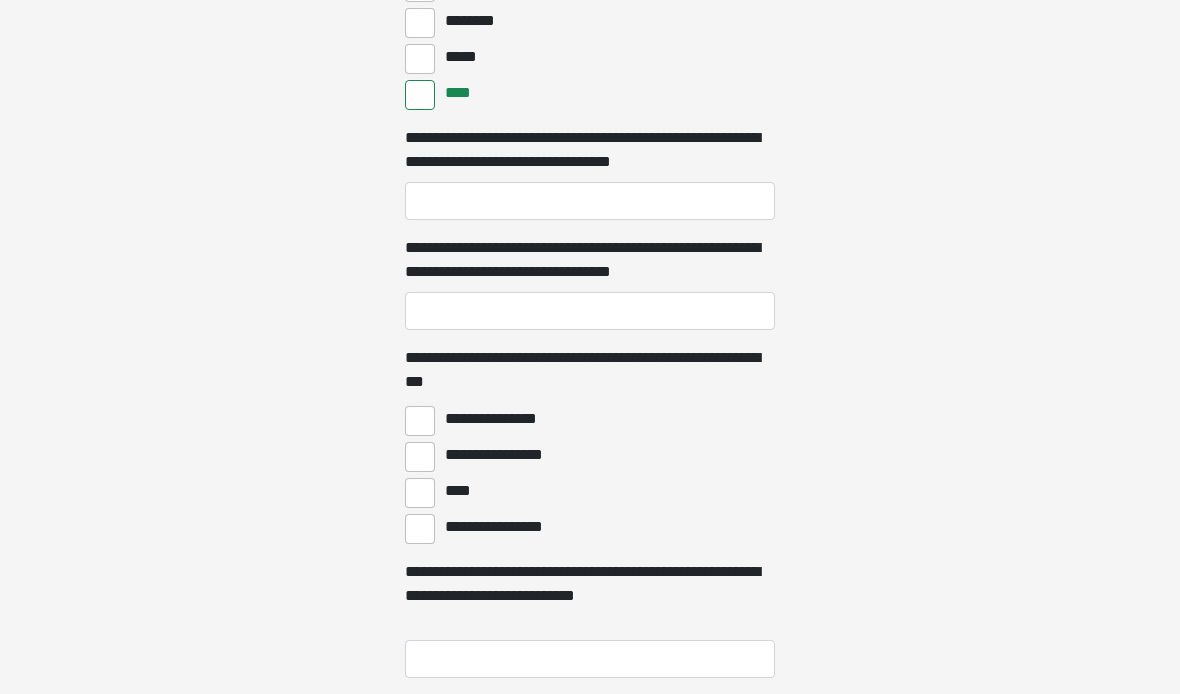 click on "****" at bounding box center (420, 493) 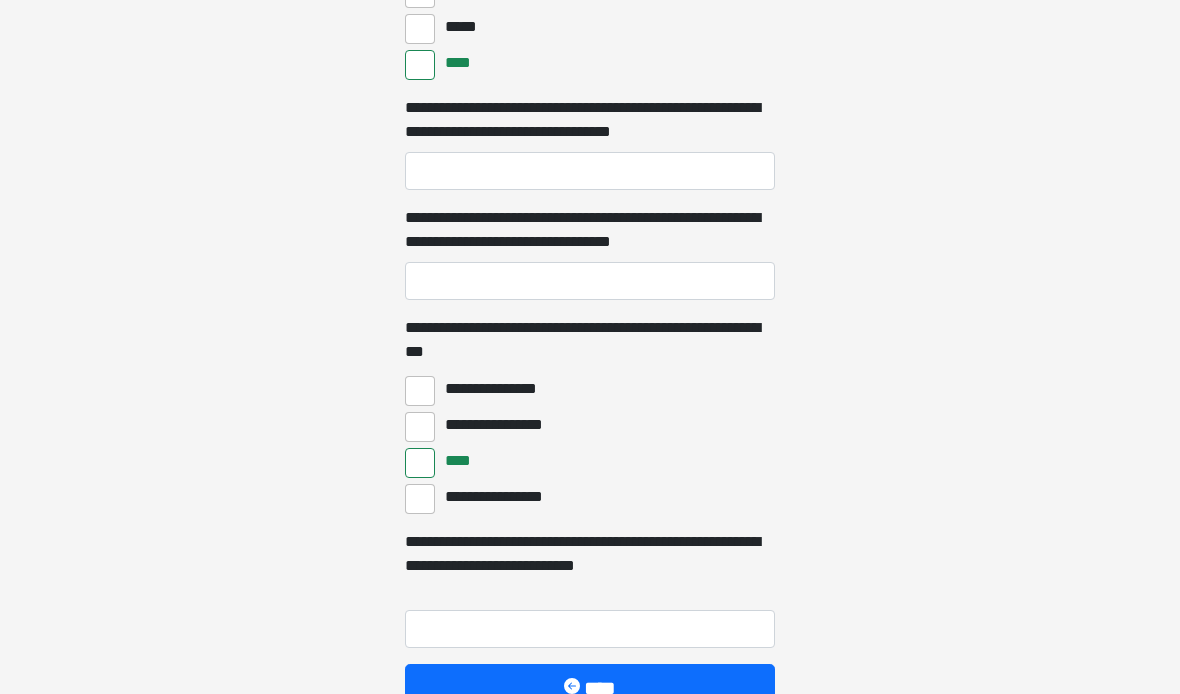 scroll, scrollTop: 5461, scrollLeft: 0, axis: vertical 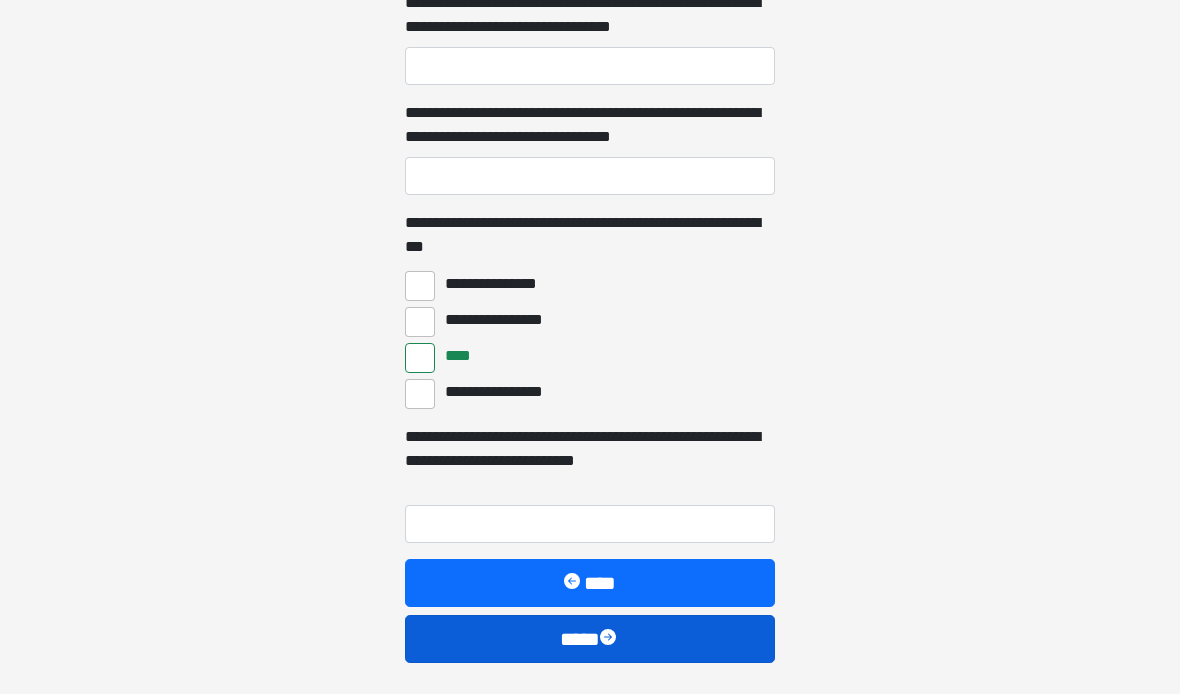 click on "****" at bounding box center [590, 640] 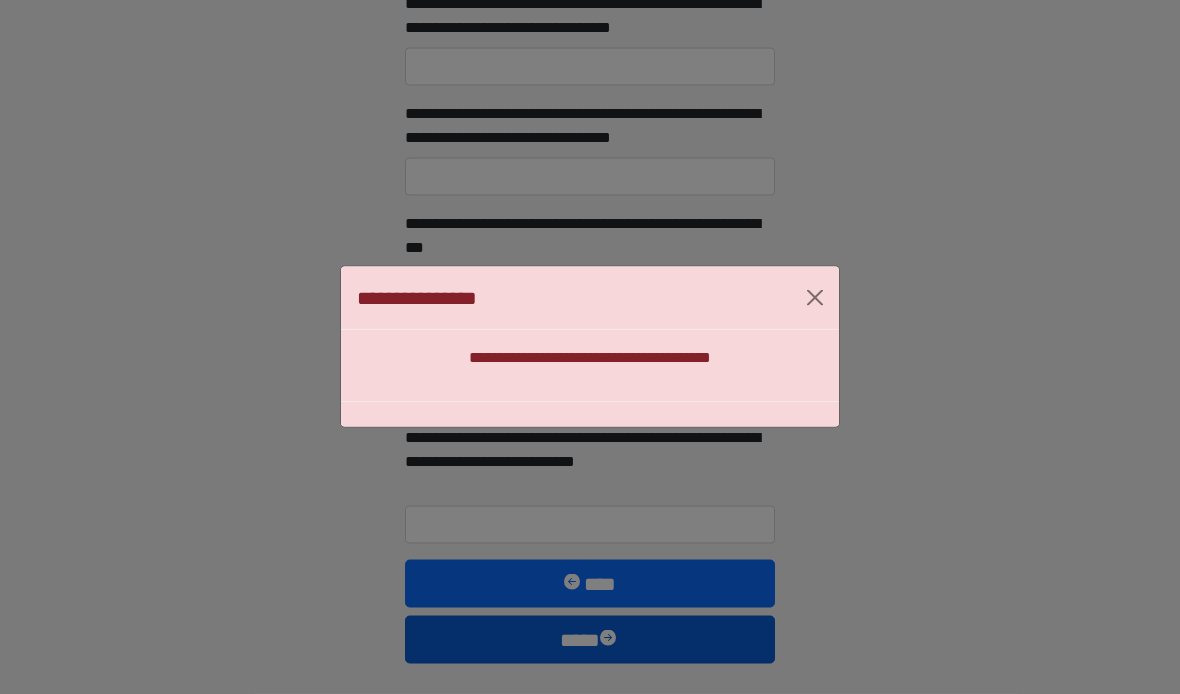 scroll, scrollTop: 5461, scrollLeft: 0, axis: vertical 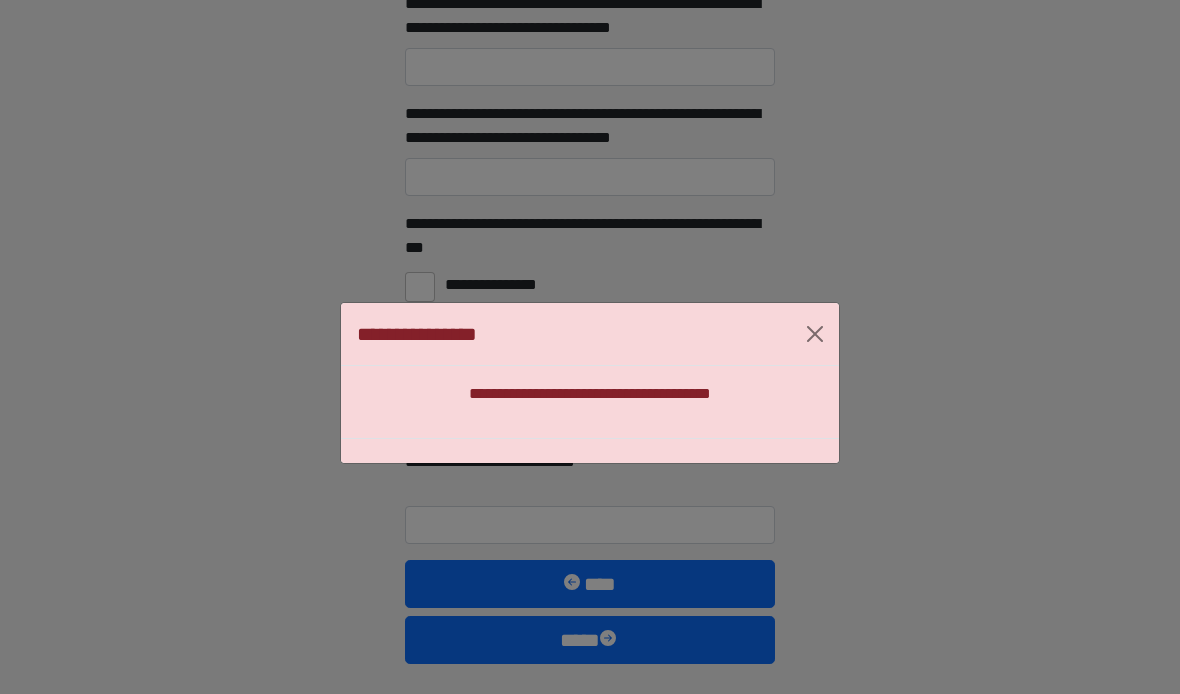 click on "**********" at bounding box center (590, 334) 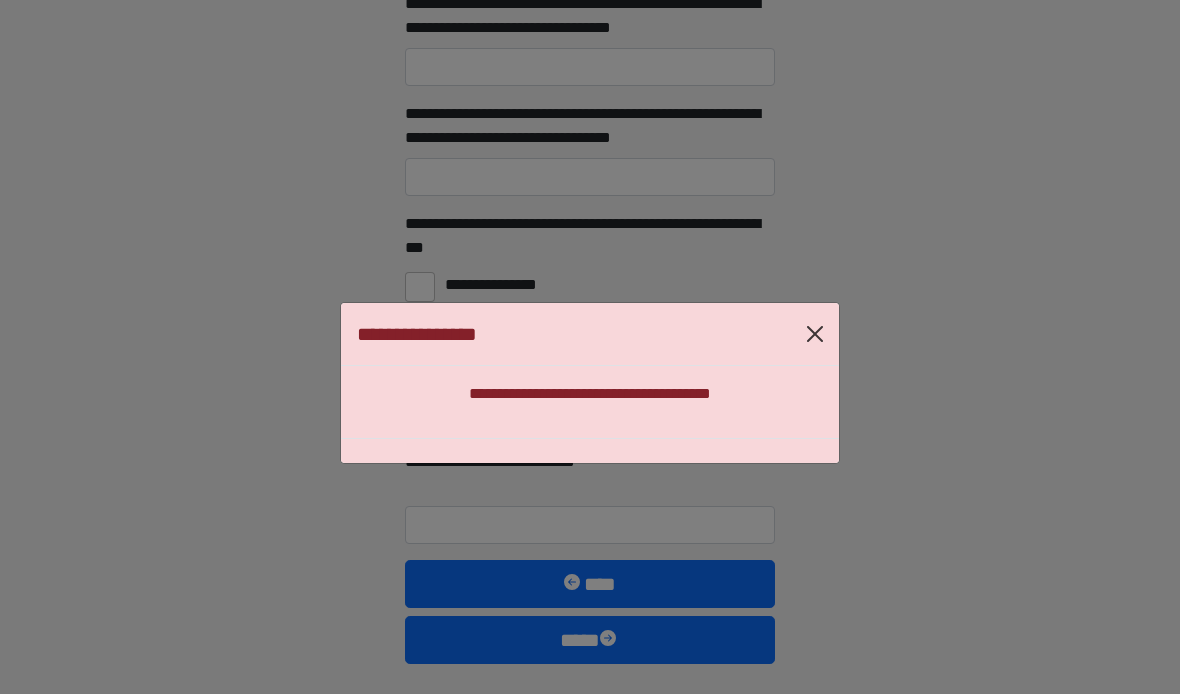 click at bounding box center (815, 334) 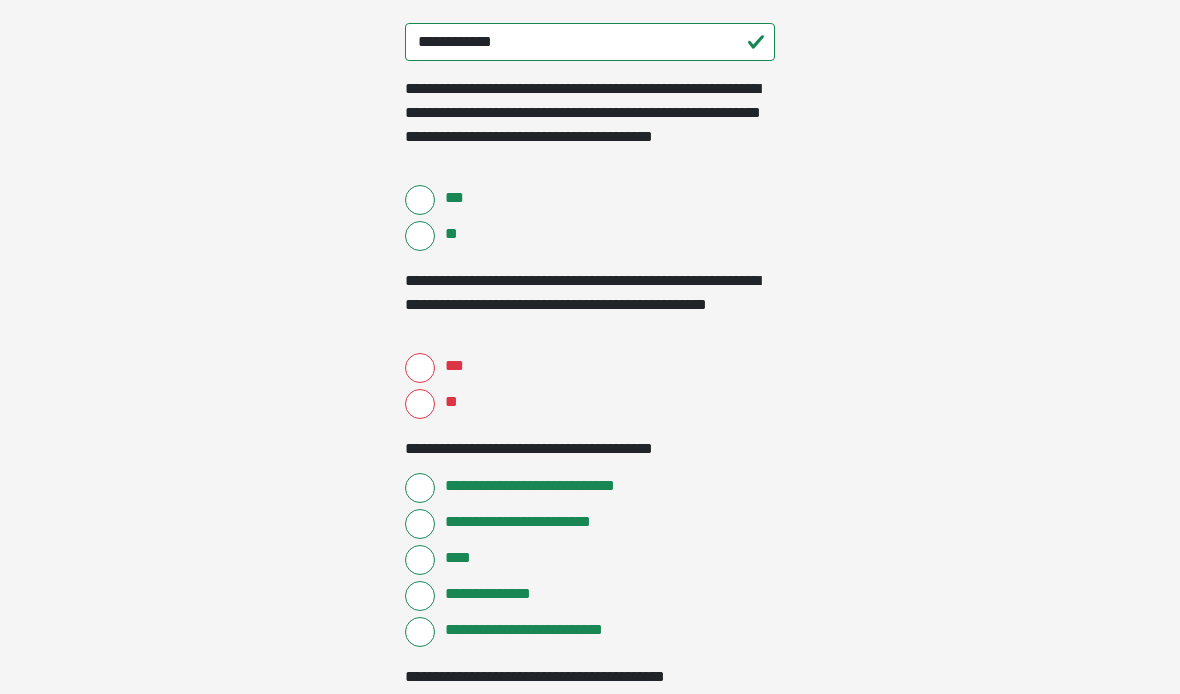 scroll, scrollTop: 728, scrollLeft: 0, axis: vertical 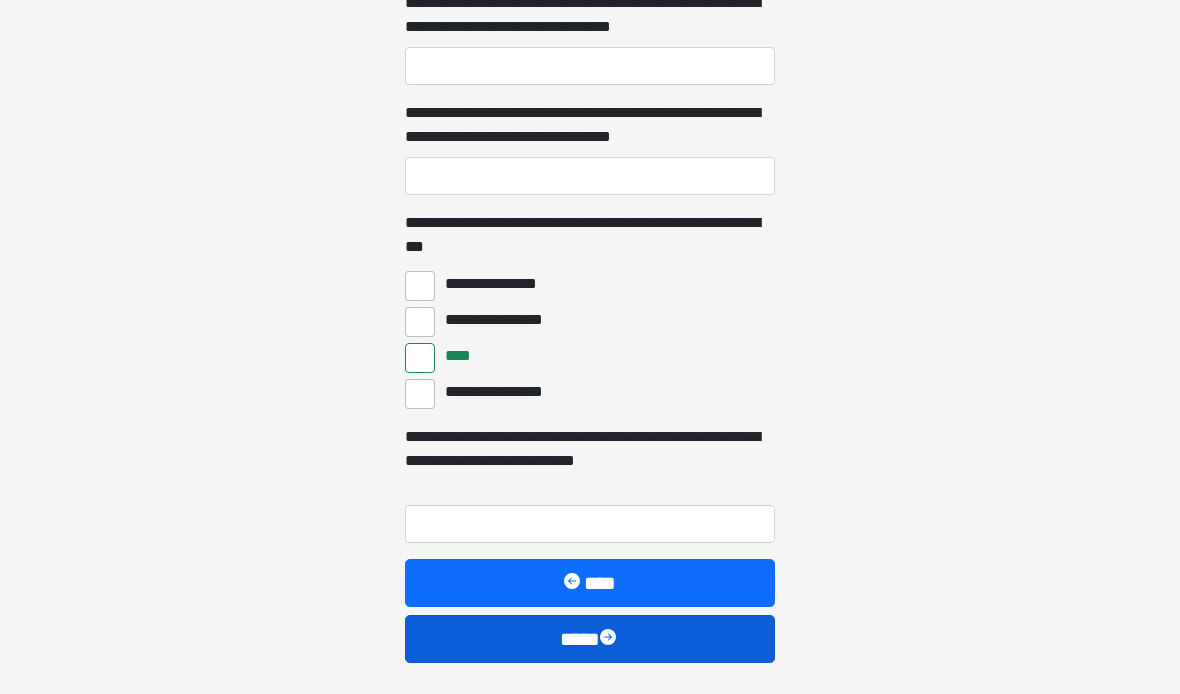 click on "****" at bounding box center [590, 640] 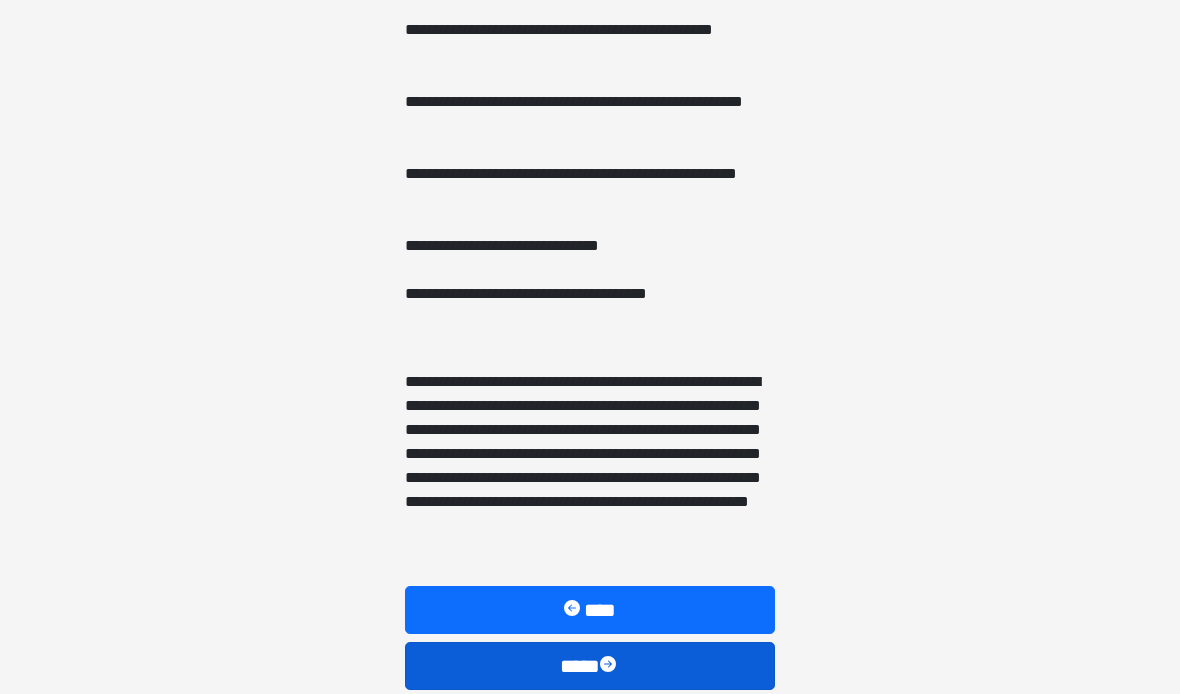 scroll, scrollTop: 1461, scrollLeft: 0, axis: vertical 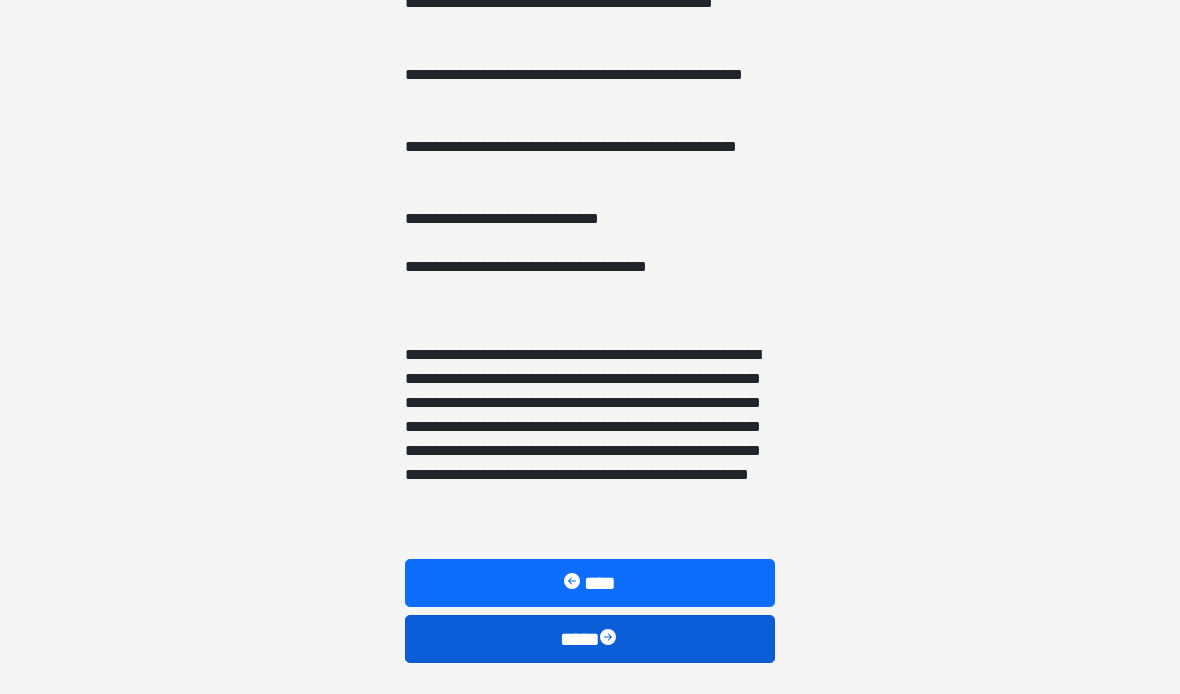 click on "****" at bounding box center (590, 640) 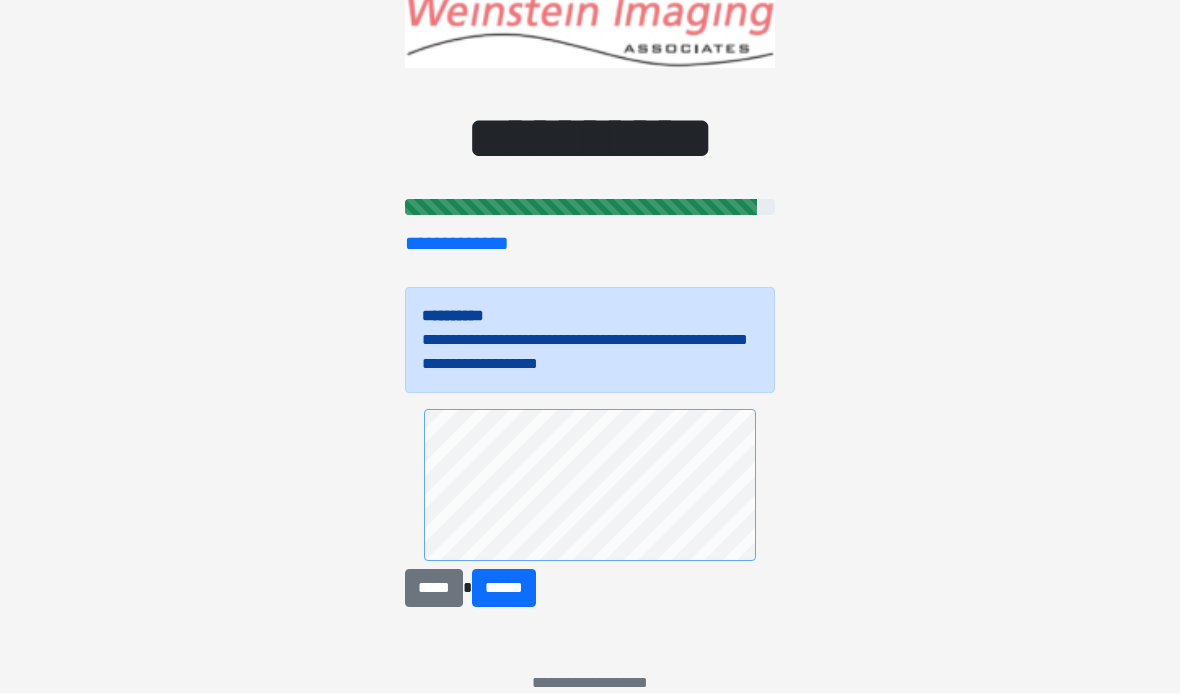 scroll, scrollTop: 68, scrollLeft: 0, axis: vertical 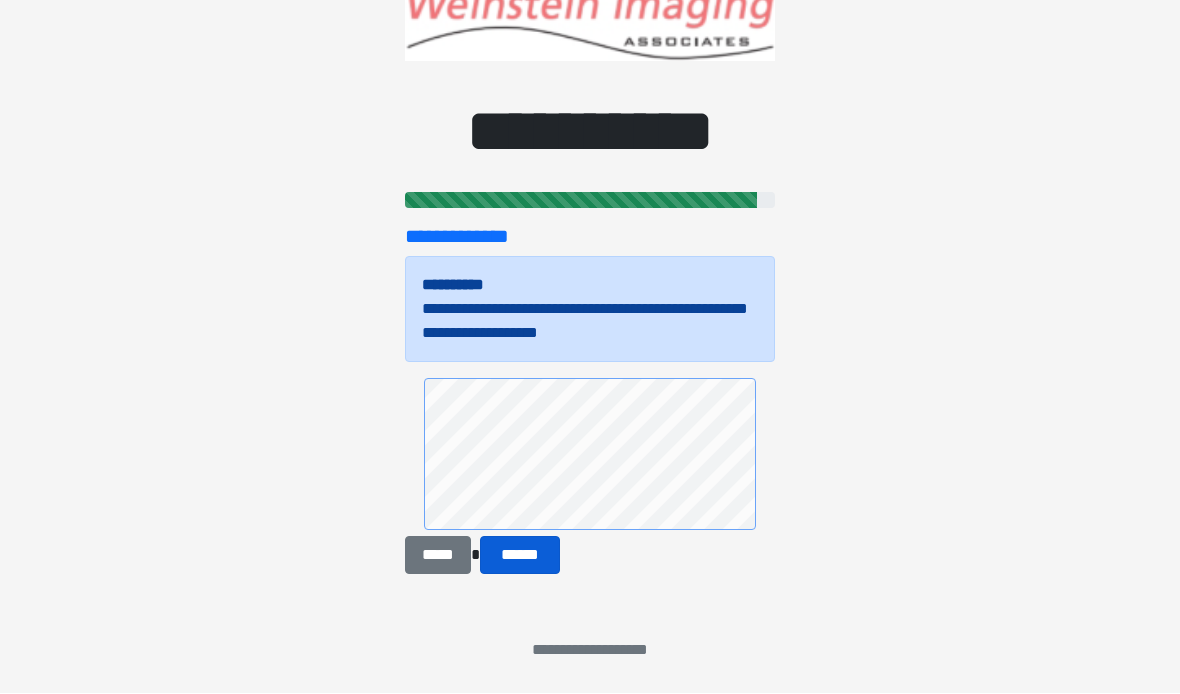 click on "******" at bounding box center (520, 556) 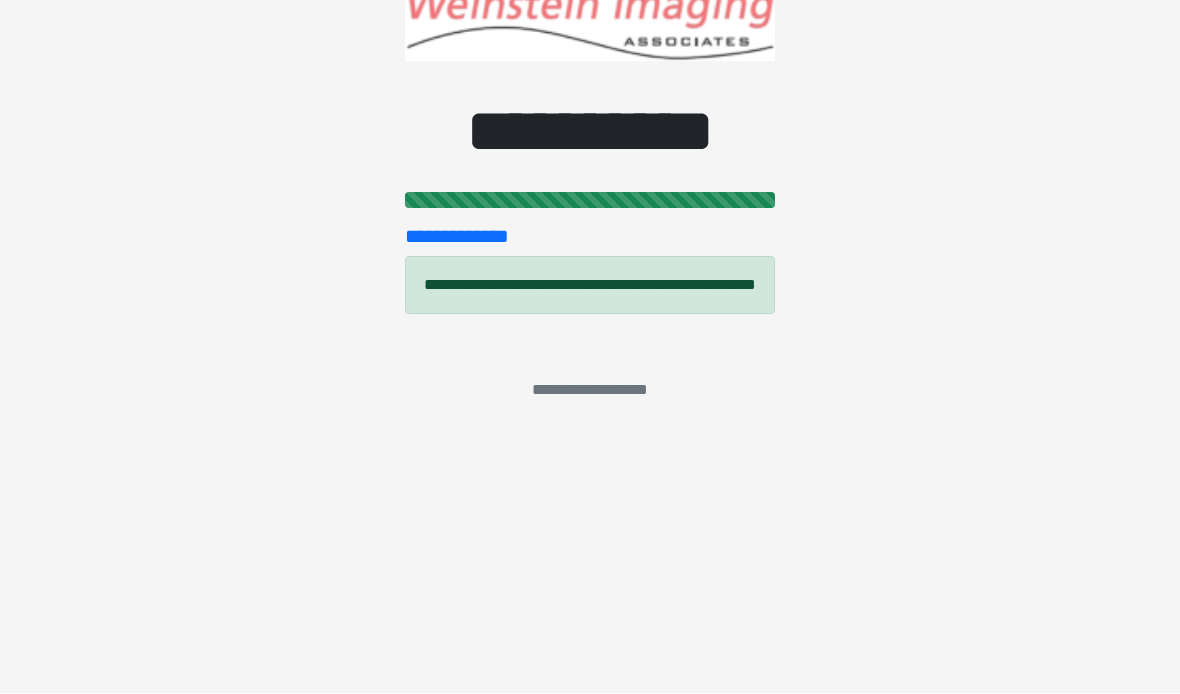 scroll, scrollTop: 0, scrollLeft: 0, axis: both 